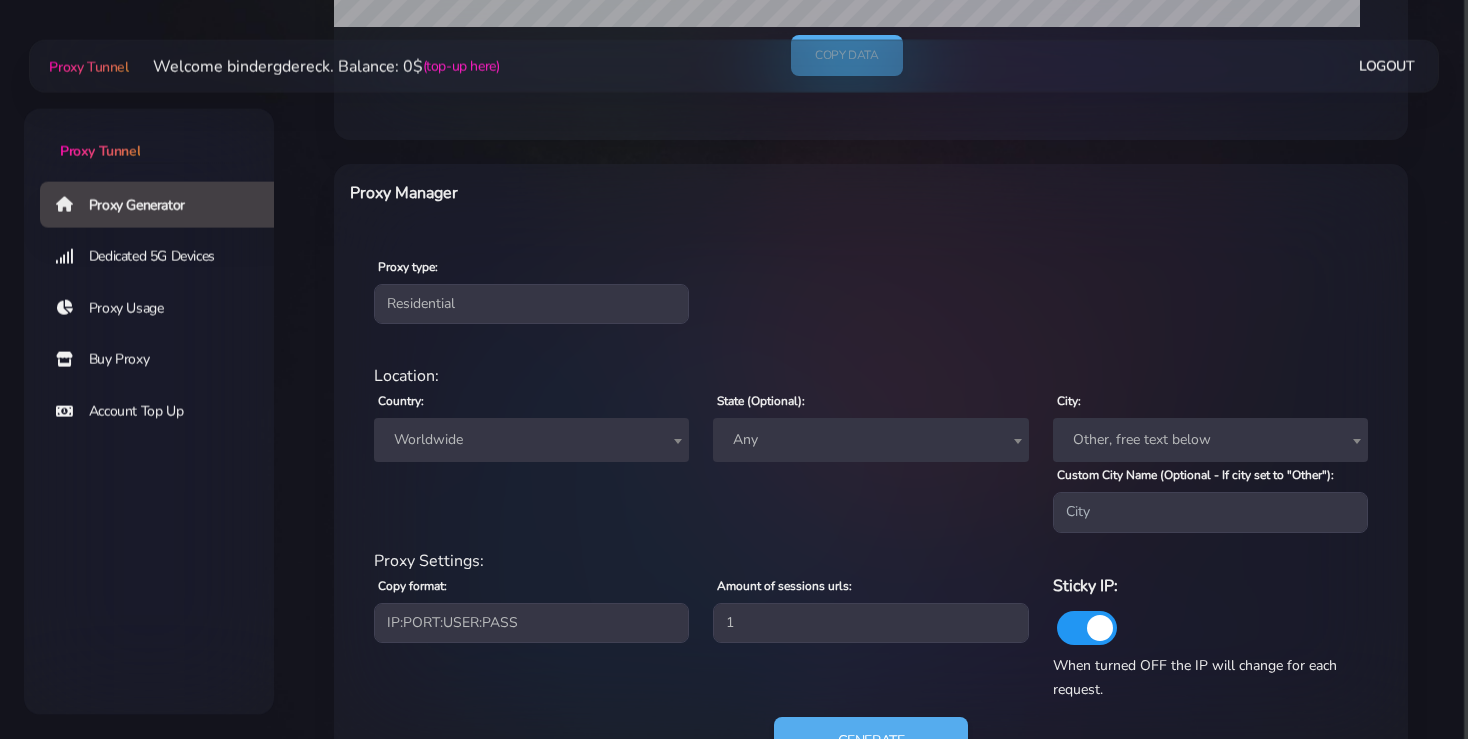 scroll, scrollTop: 721, scrollLeft: 0, axis: vertical 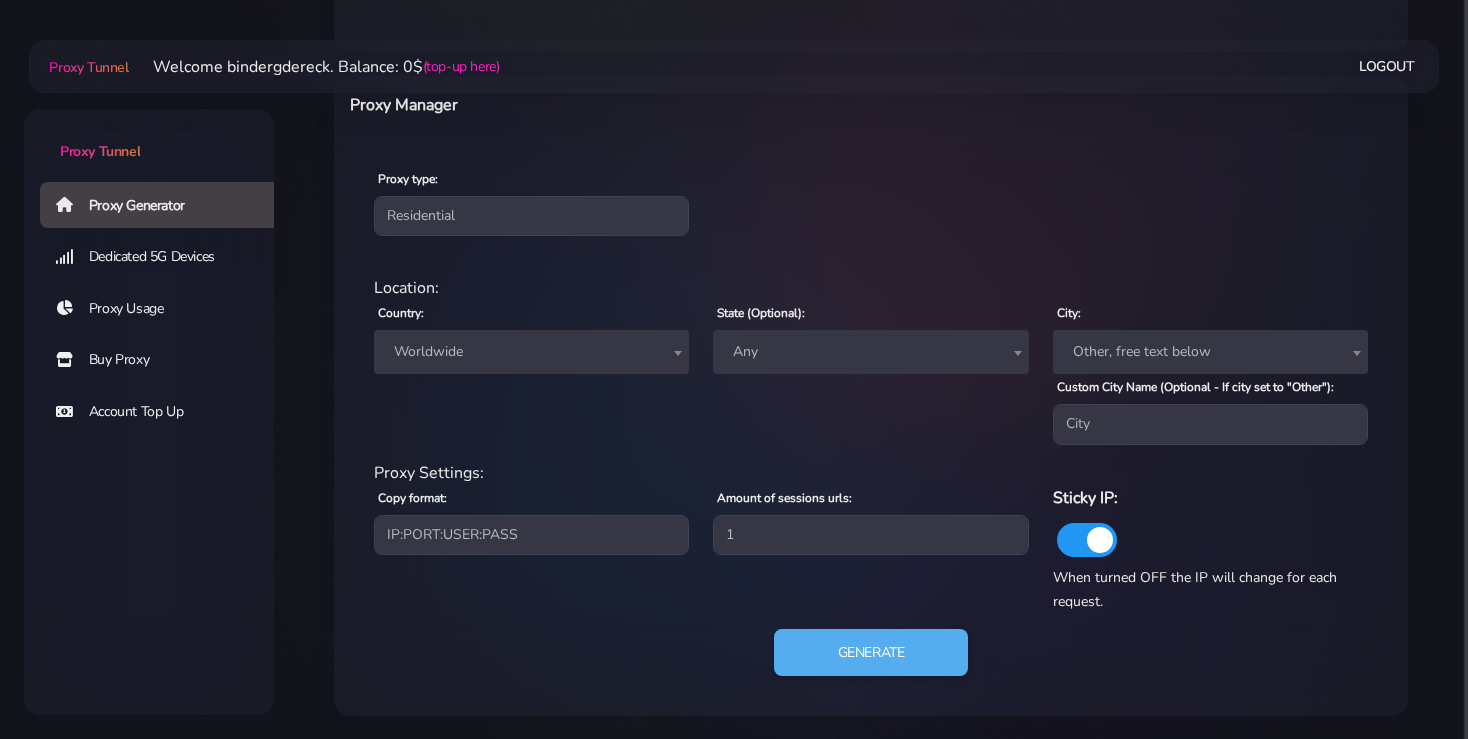 click on "Worldwide" at bounding box center [531, 352] 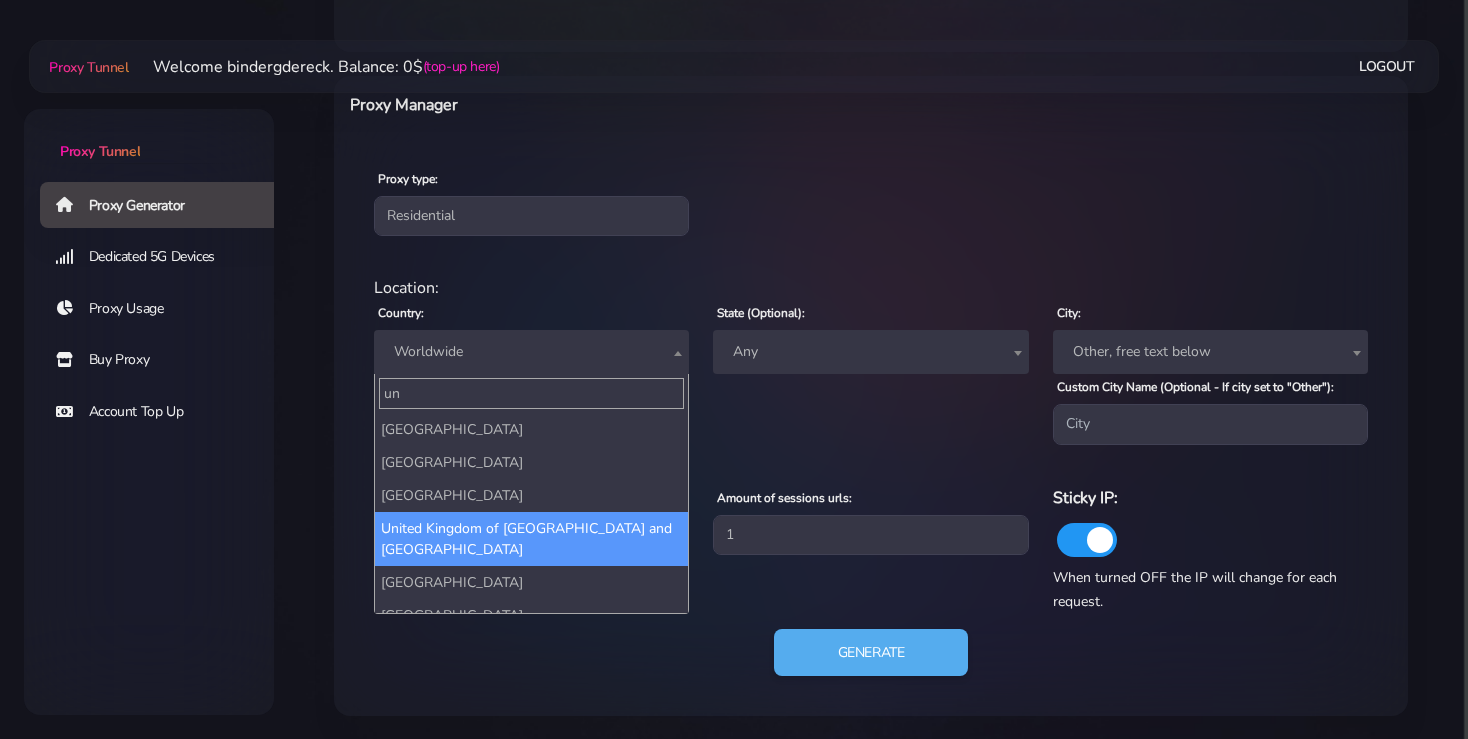 type on "un" 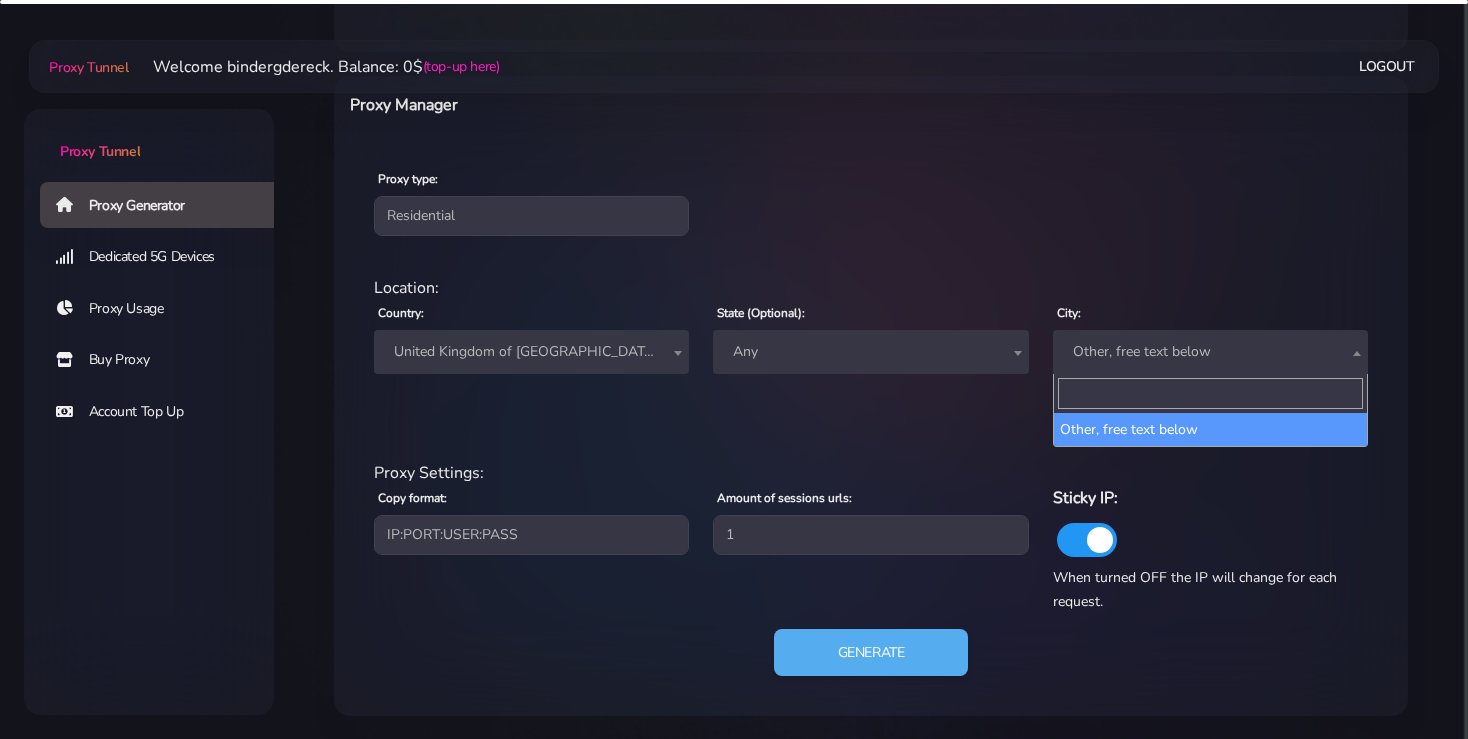 click on "Other, free text below" at bounding box center (1210, 352) 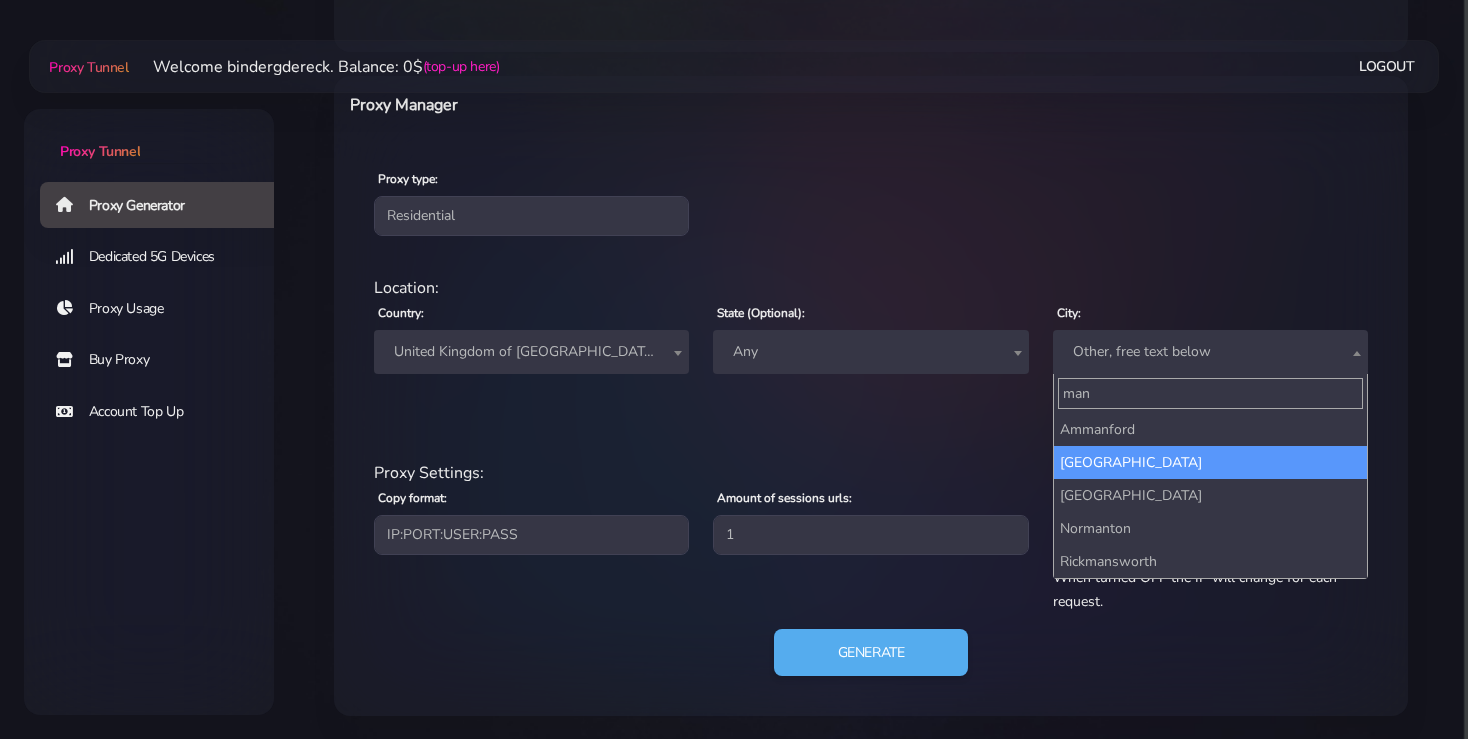 type on "man" 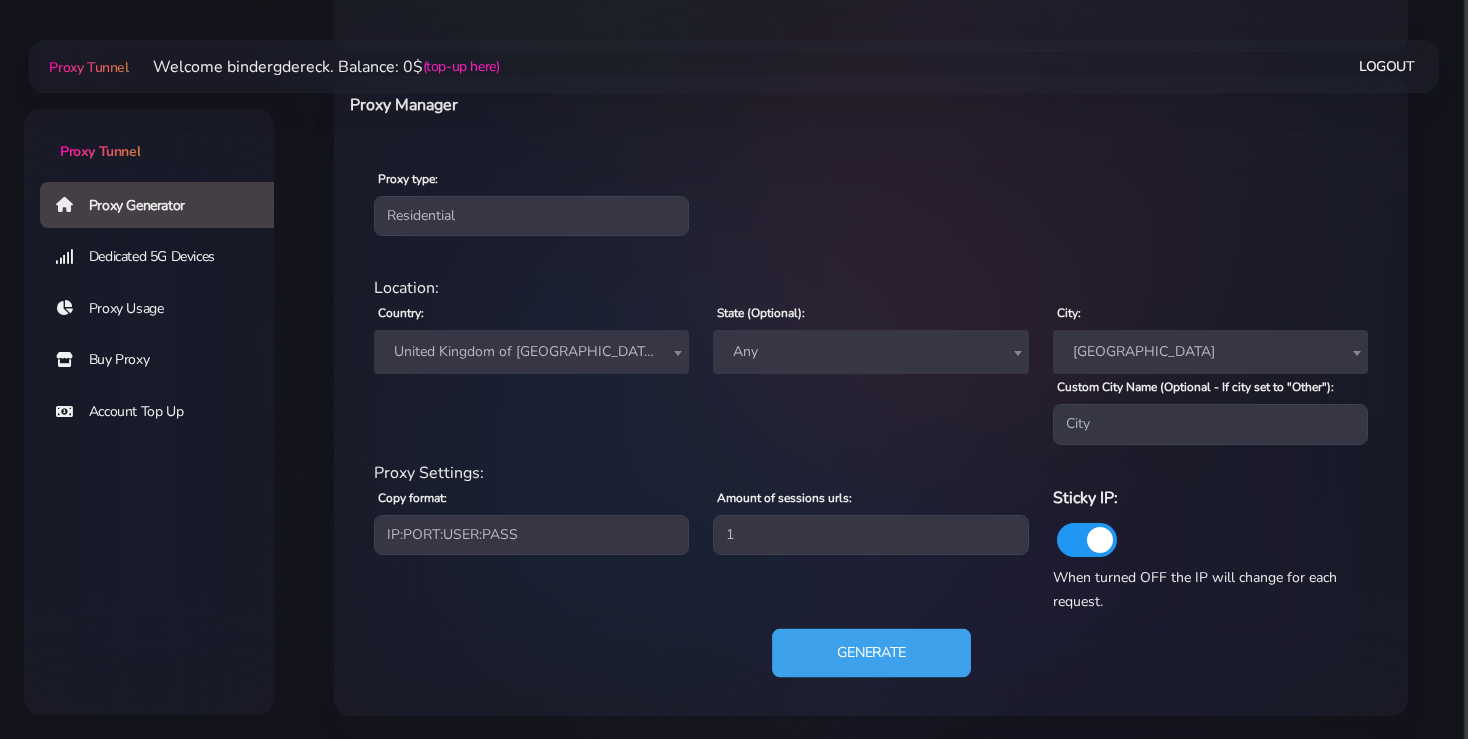 click on "Generate" at bounding box center (871, 652) 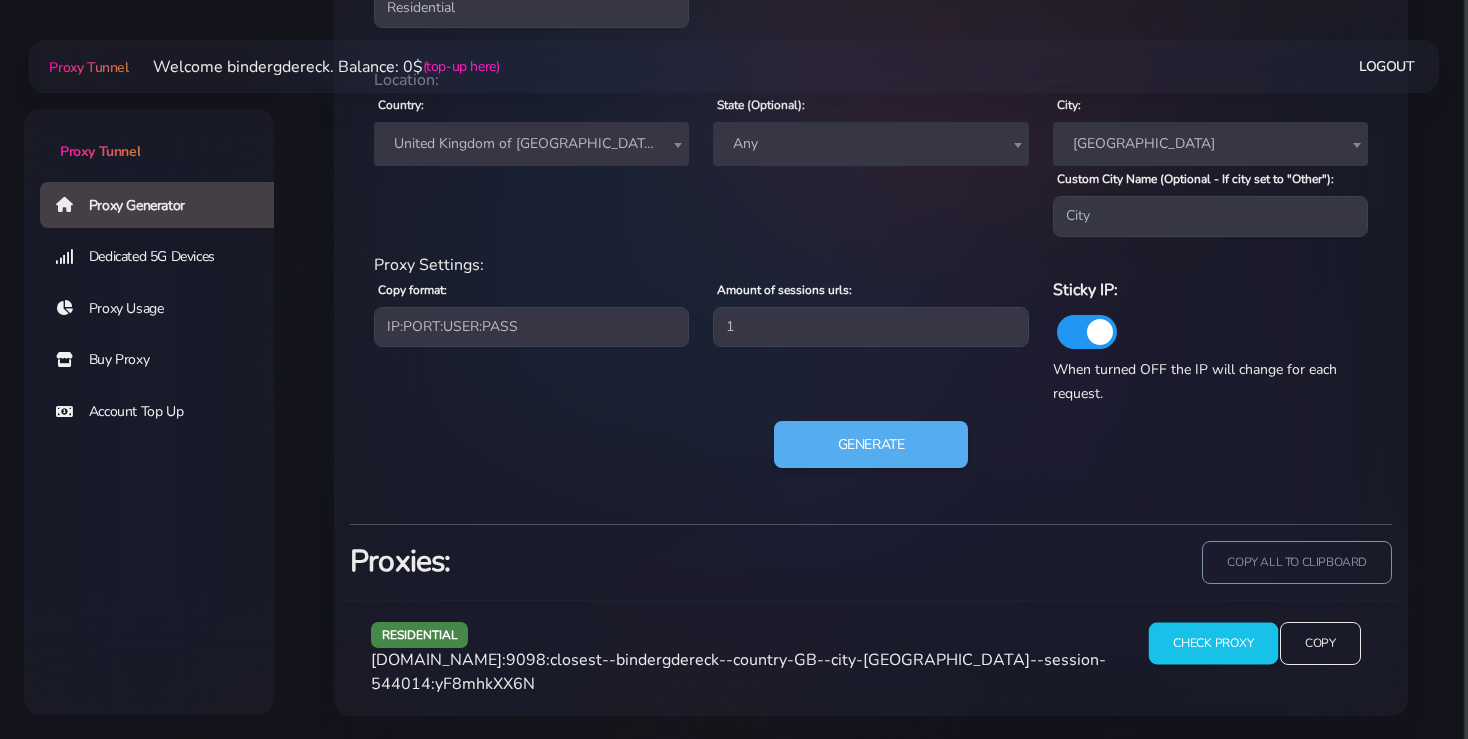 click on "Check Proxy" at bounding box center (1212, 644) 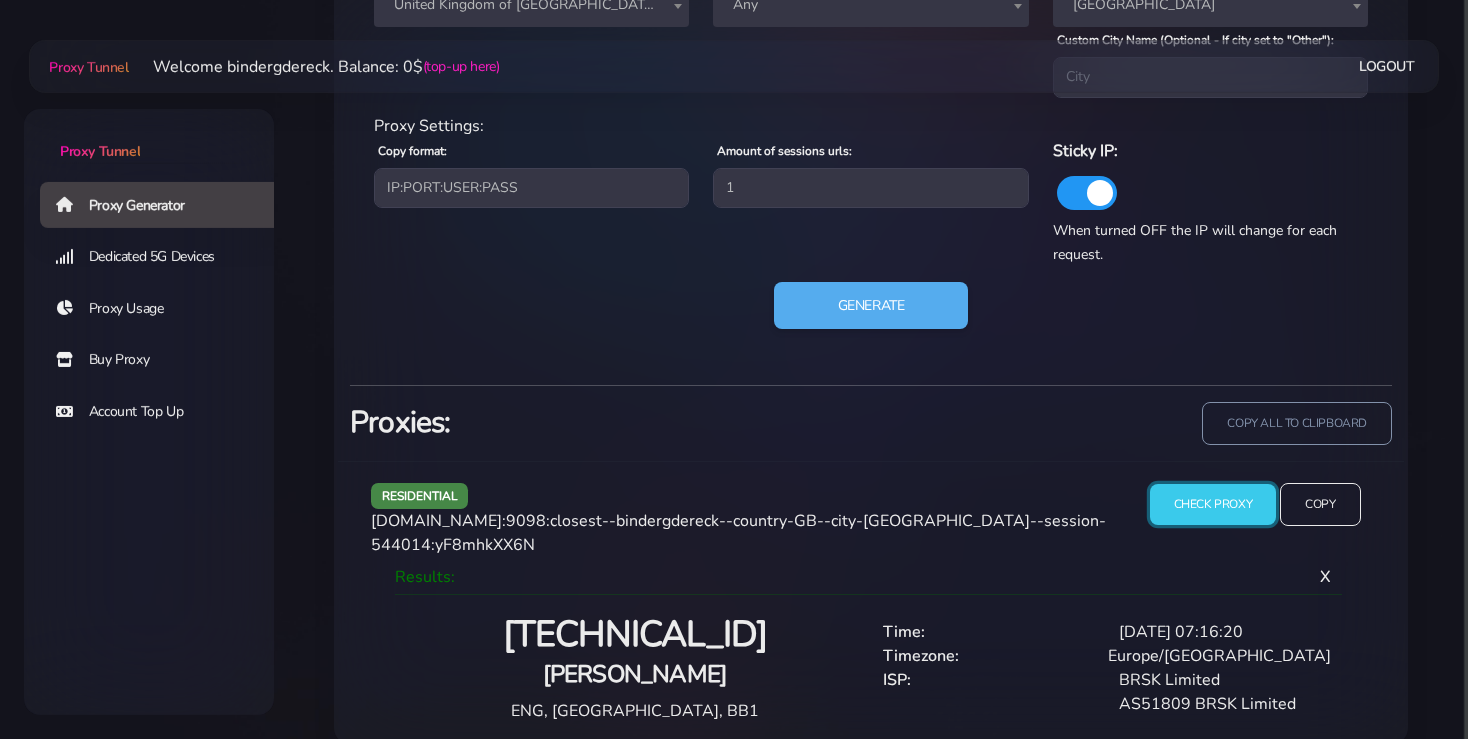 scroll, scrollTop: 1096, scrollLeft: 0, axis: vertical 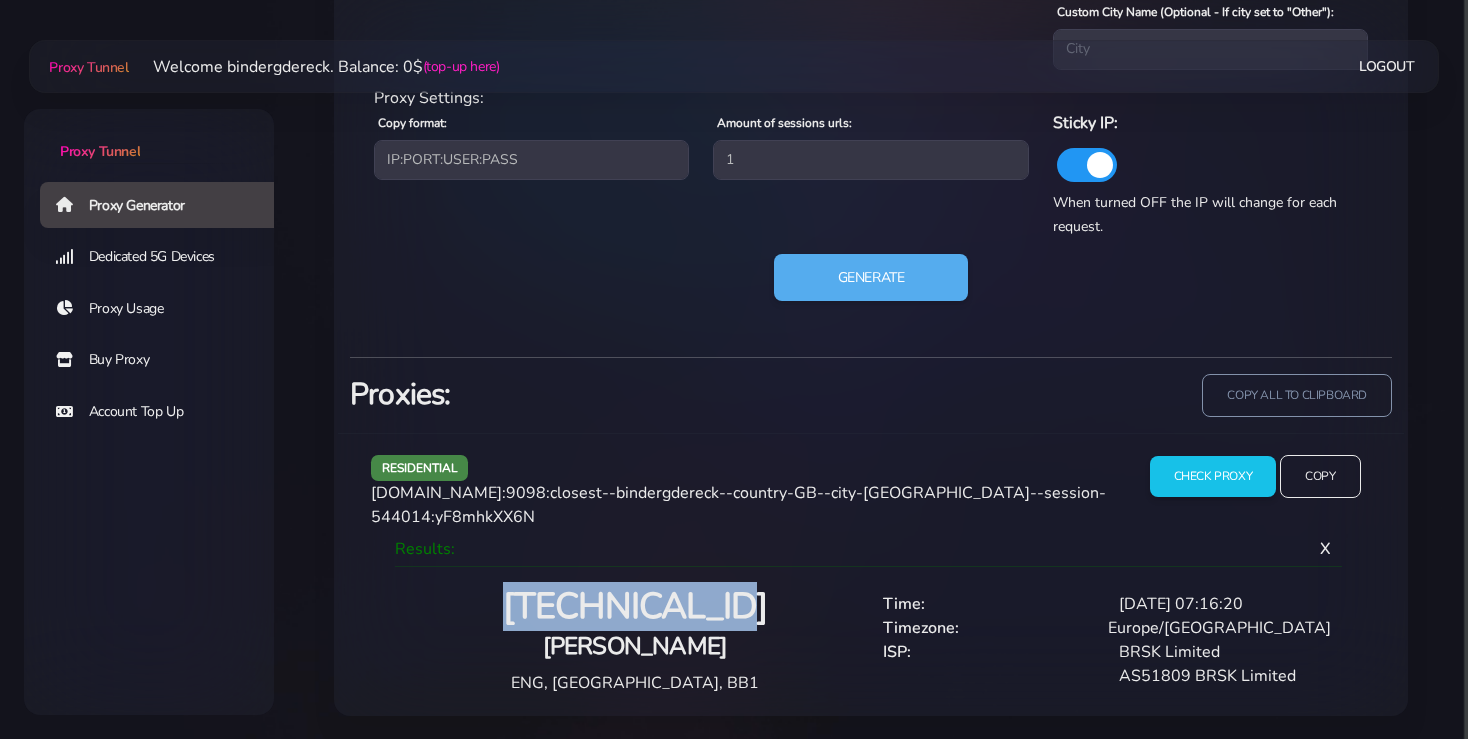 drag, startPoint x: 804, startPoint y: 606, endPoint x: 506, endPoint y: 610, distance: 298.02686 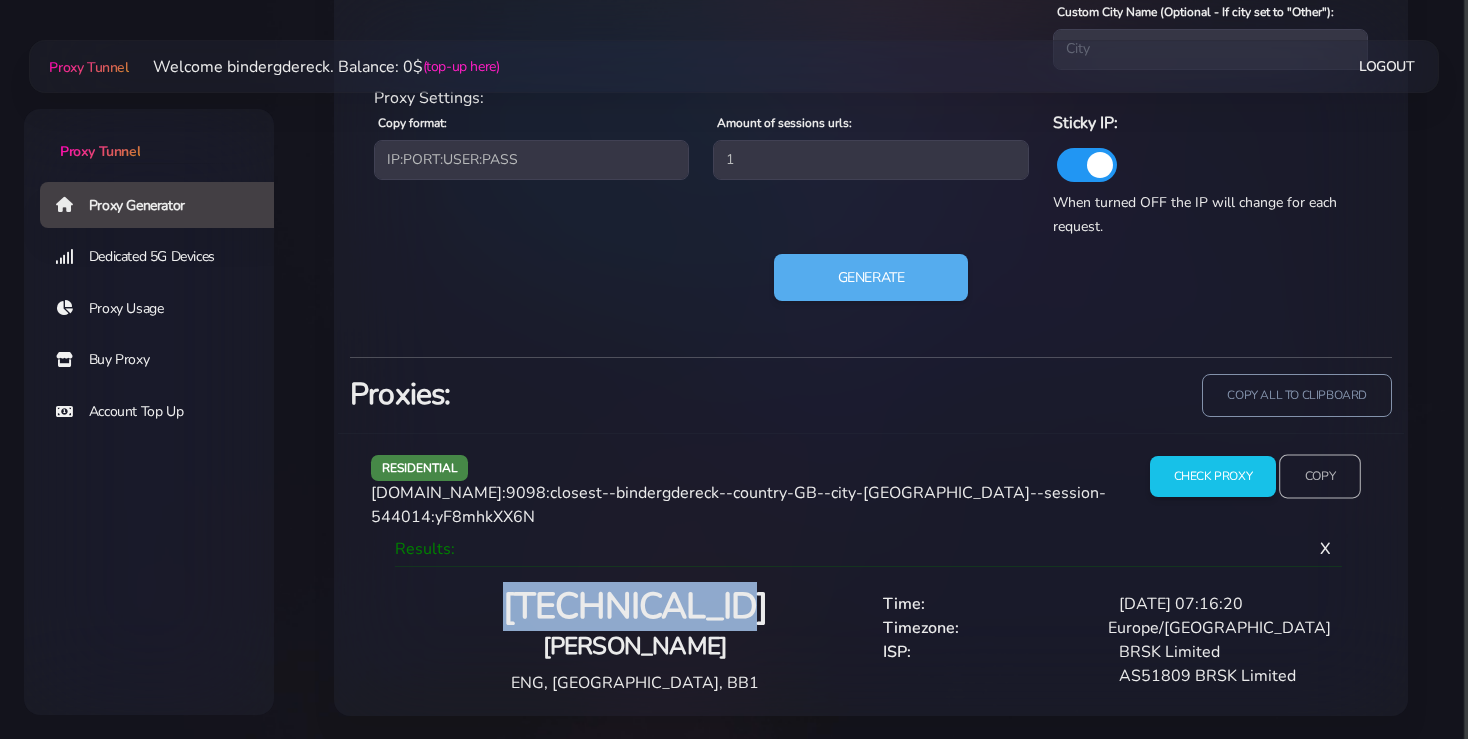 click on "Copy" at bounding box center (1320, 477) 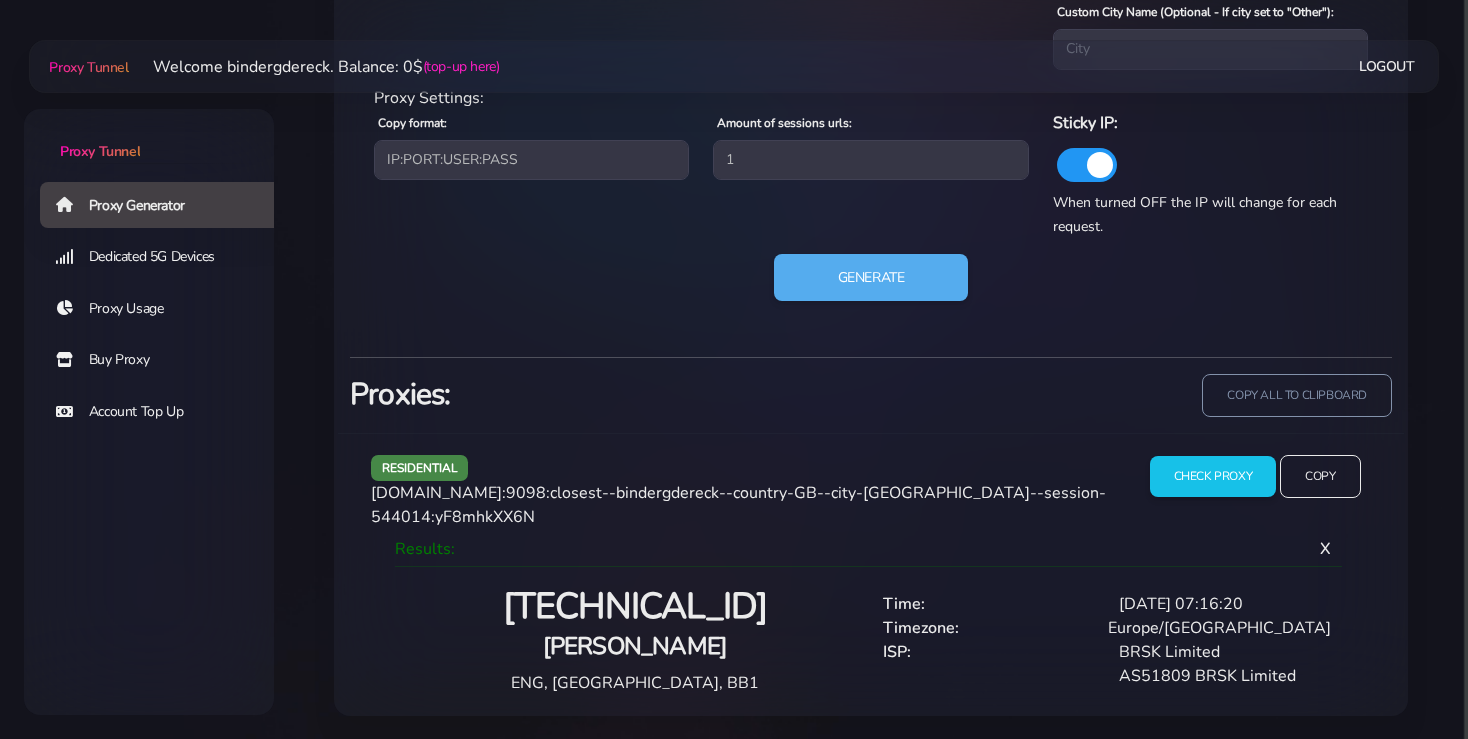 click on "Proxies:" at bounding box center (604, 403) 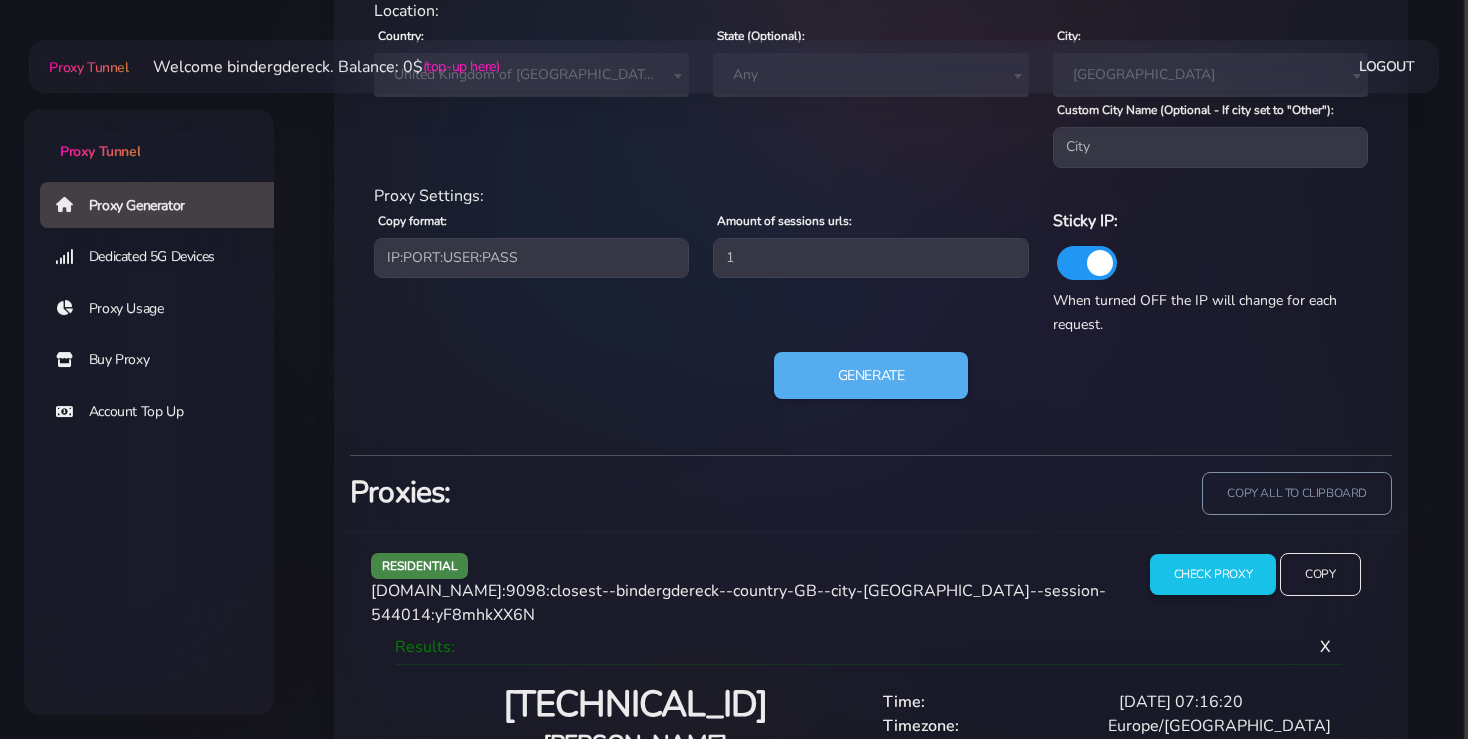 scroll, scrollTop: 884, scrollLeft: 0, axis: vertical 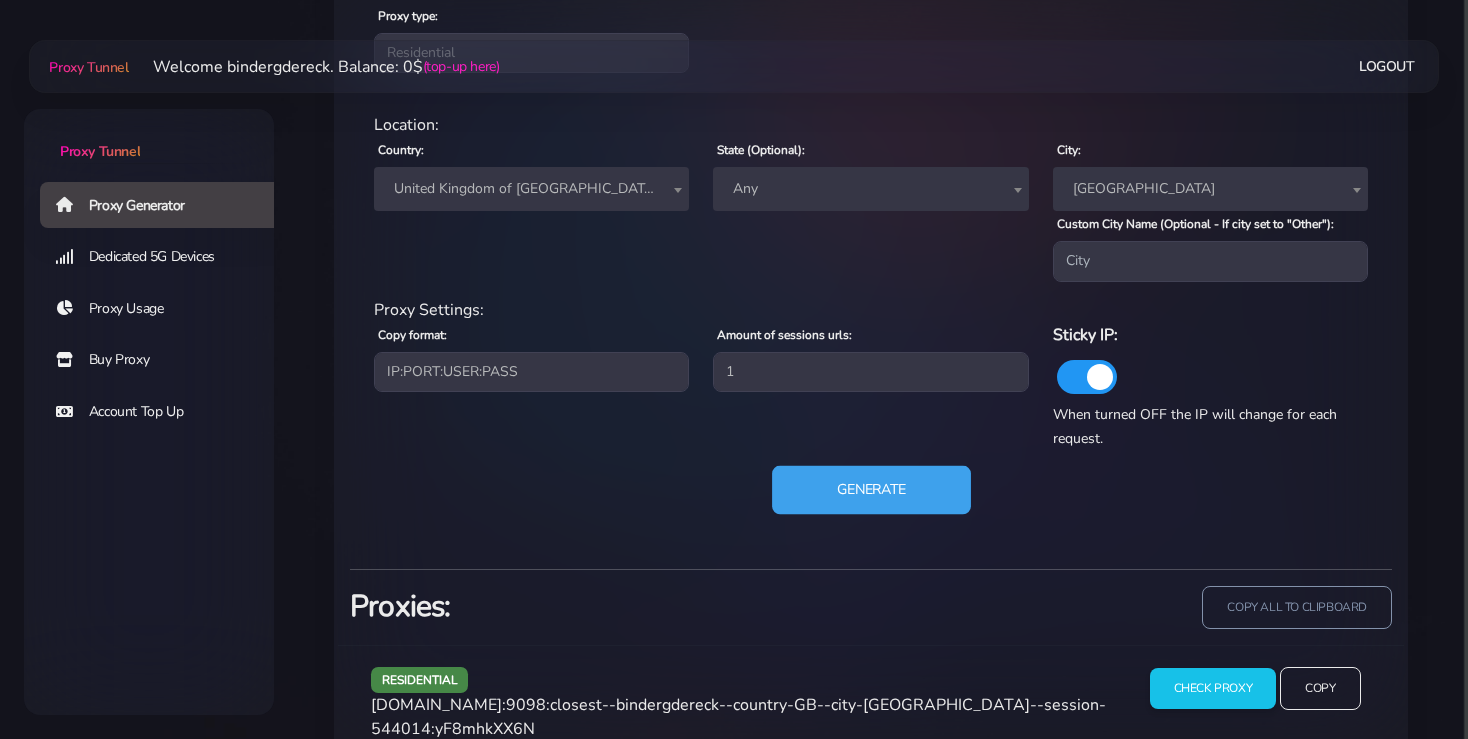 click on "Generate" at bounding box center (871, 489) 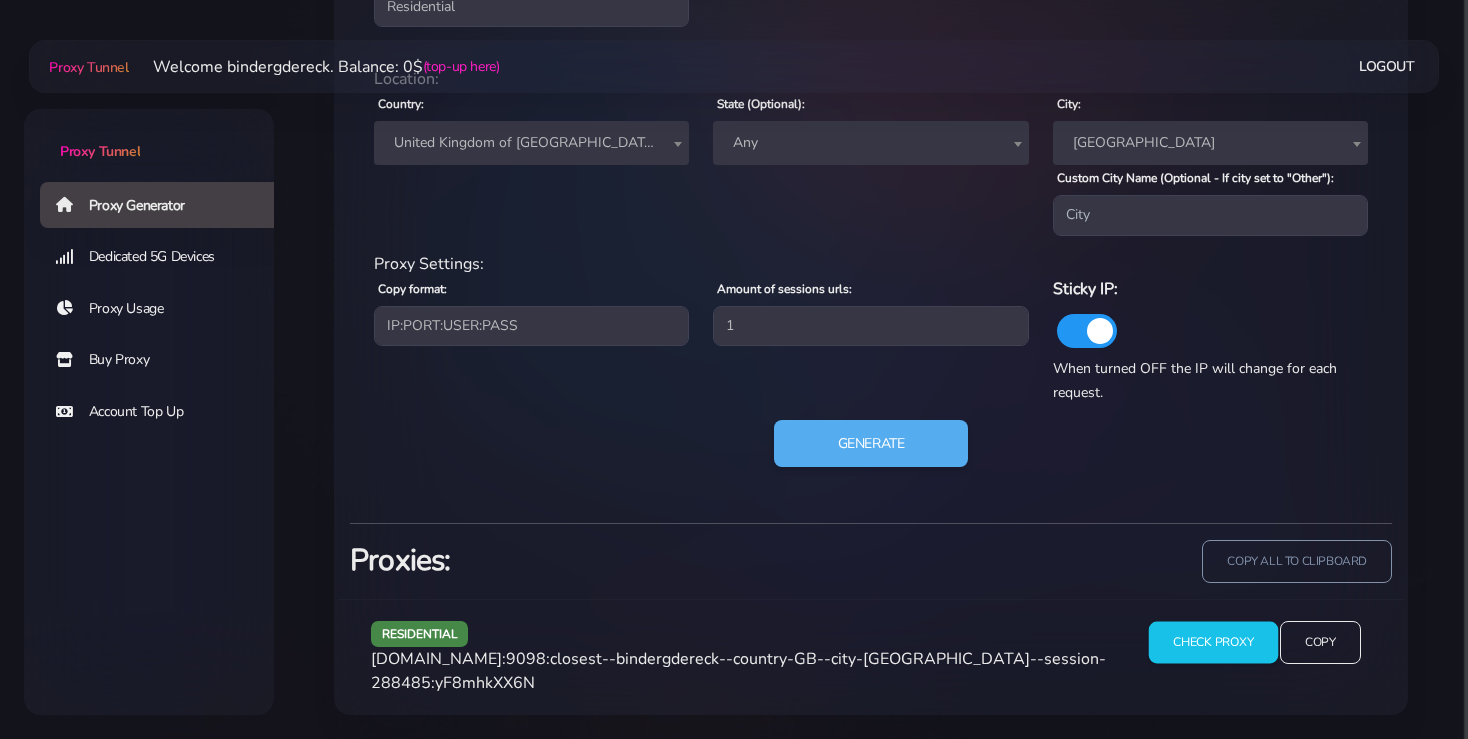 scroll, scrollTop: 929, scrollLeft: 0, axis: vertical 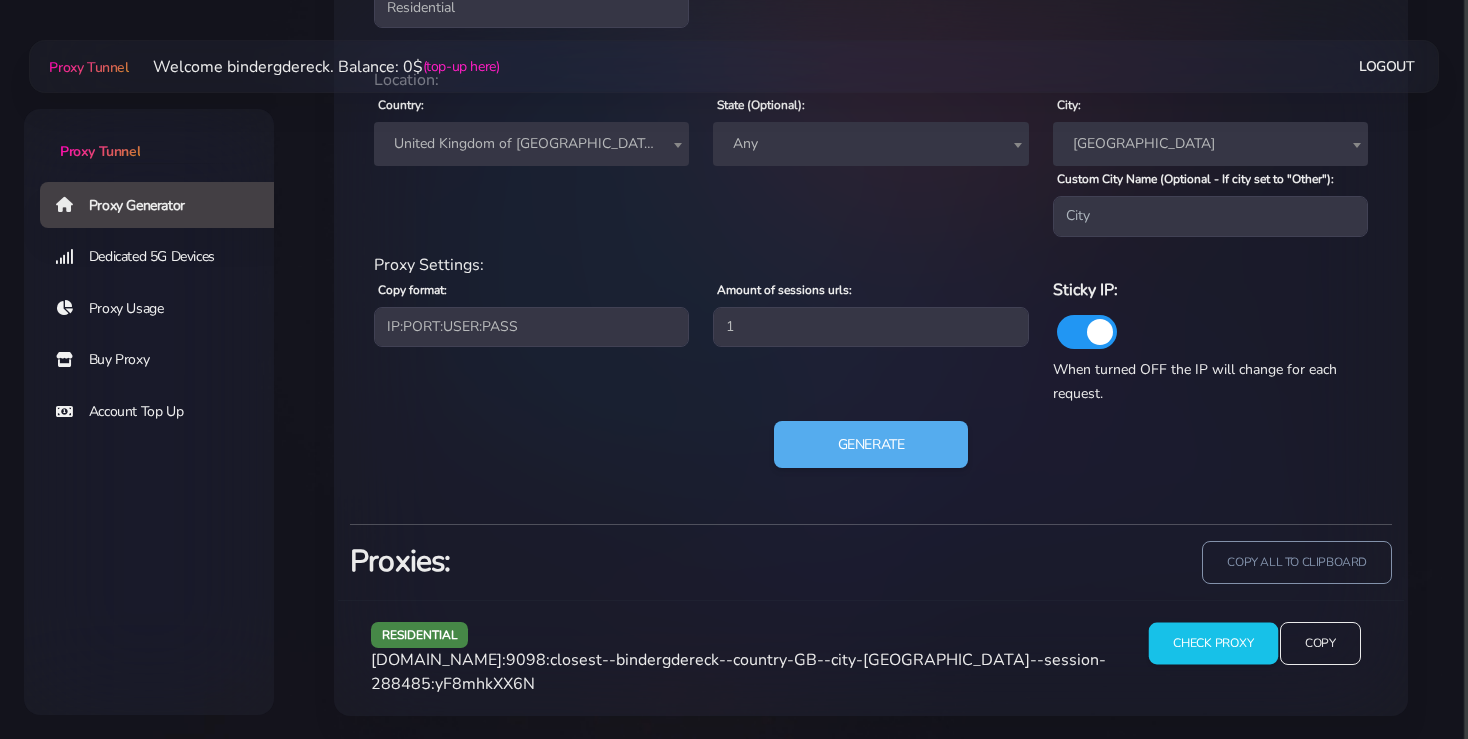 click on "Check Proxy
Copy" at bounding box center [1255, 659] 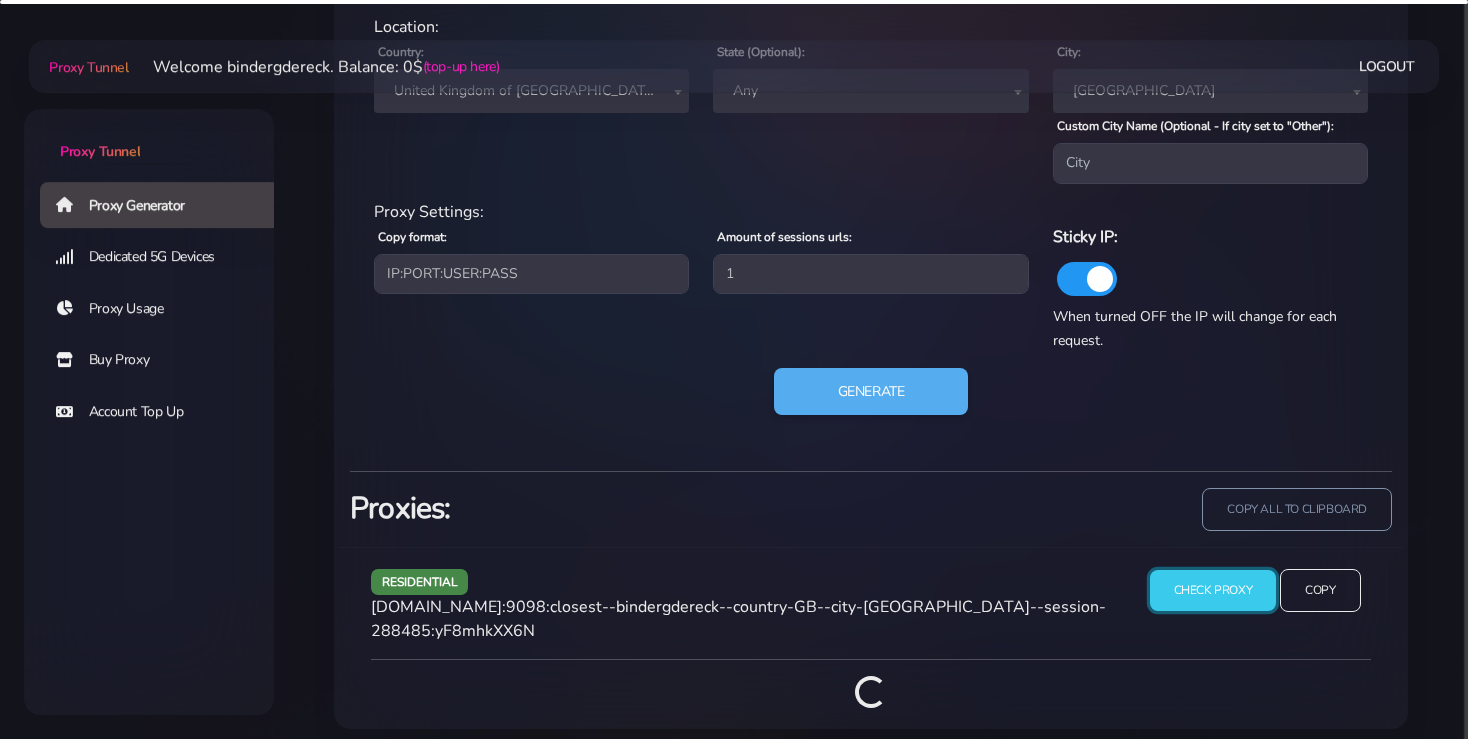 scroll, scrollTop: 996, scrollLeft: 0, axis: vertical 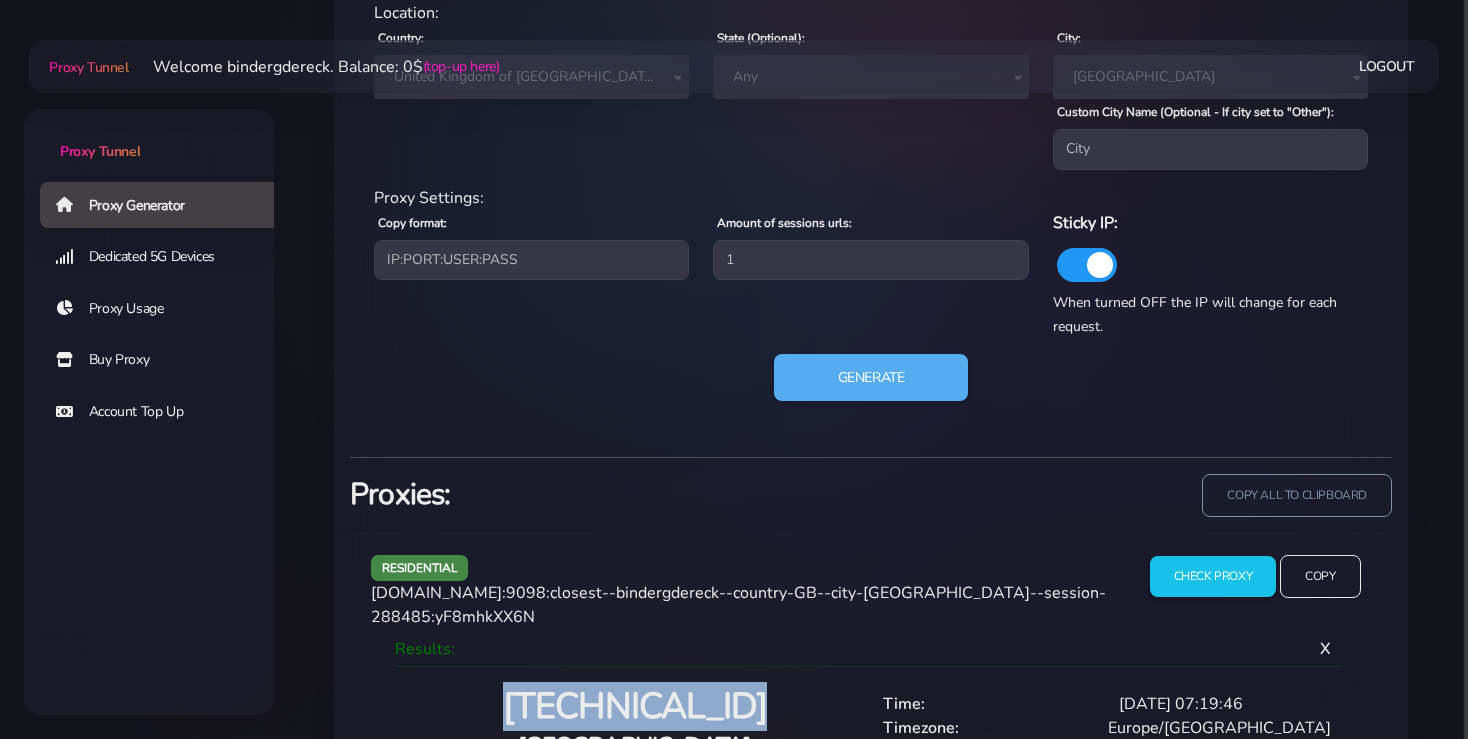 drag, startPoint x: 782, startPoint y: 708, endPoint x: 466, endPoint y: 700, distance: 316.10126 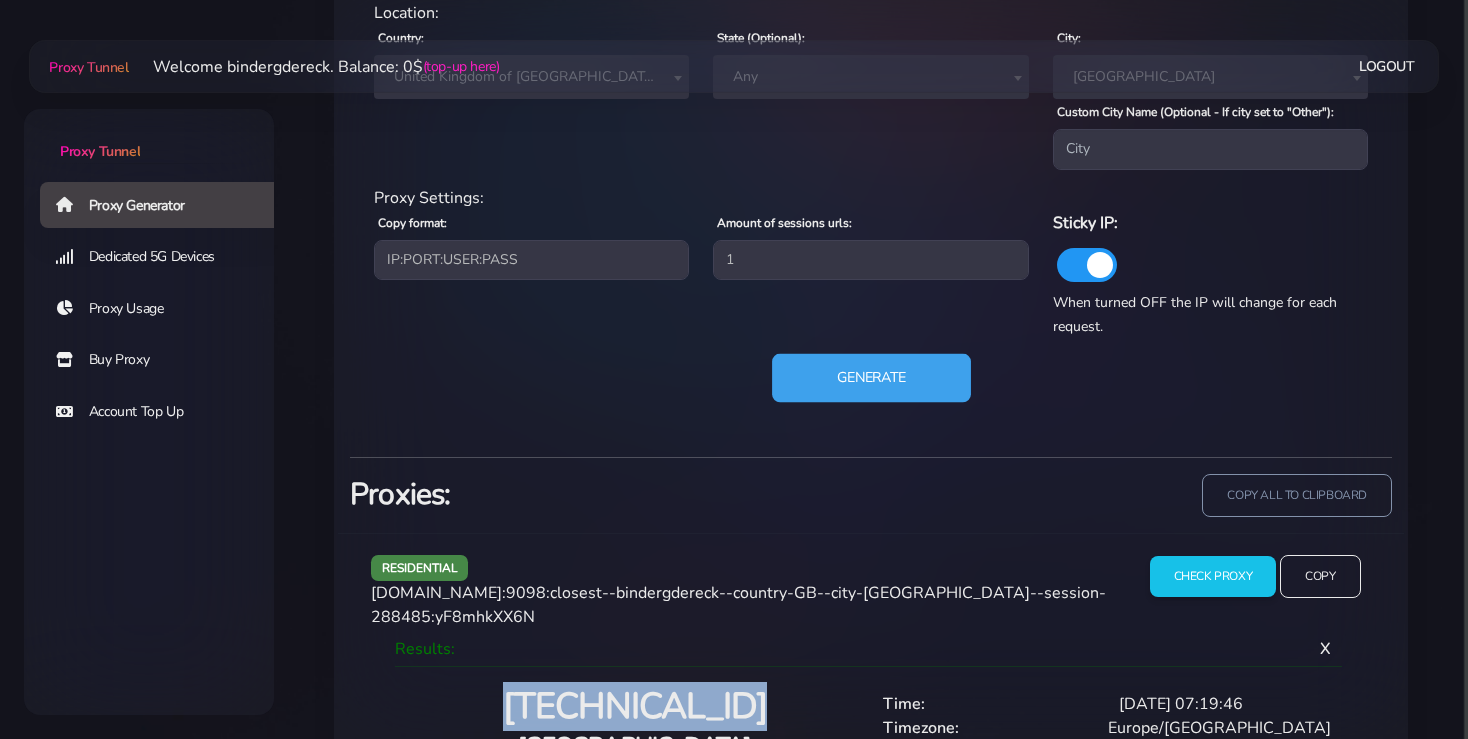 click on "Generate" at bounding box center (871, 377) 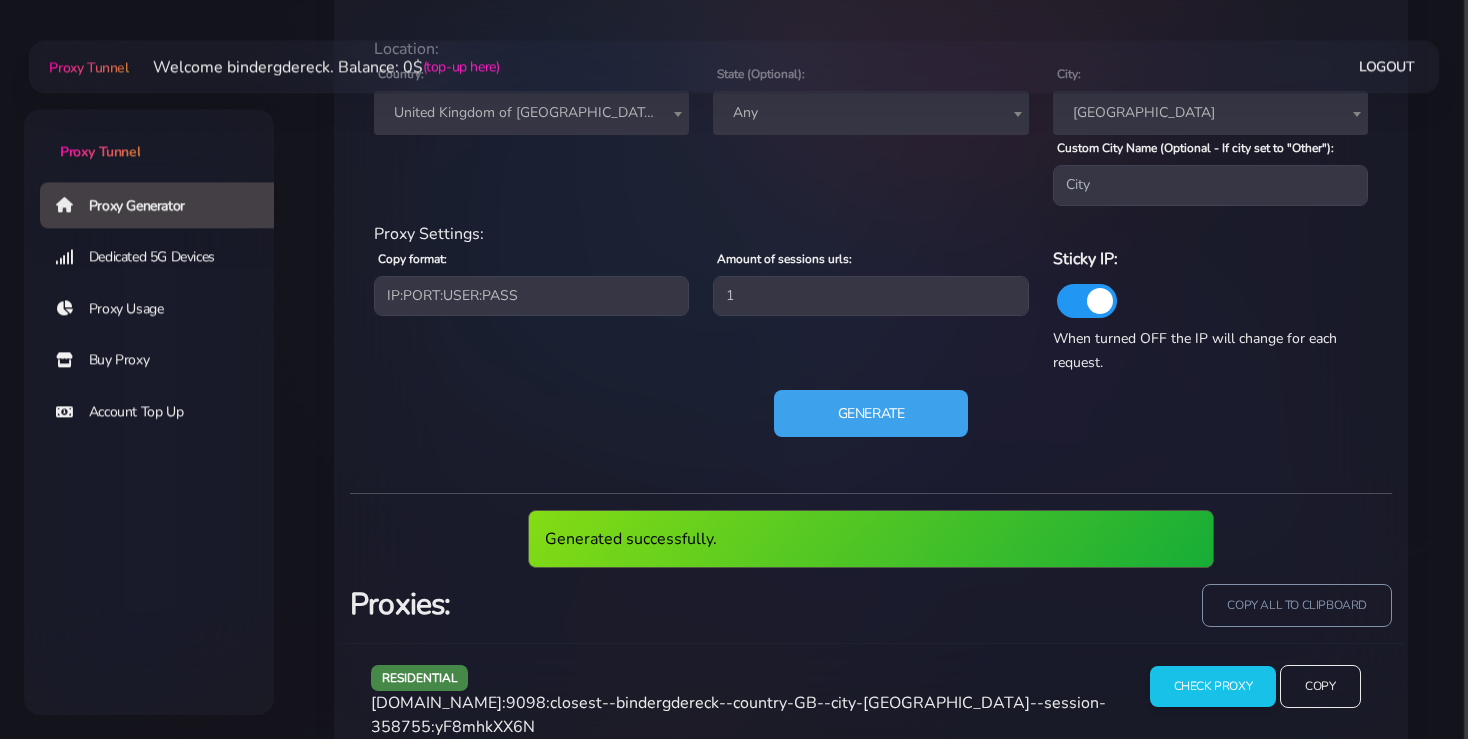 scroll, scrollTop: 1003, scrollLeft: 0, axis: vertical 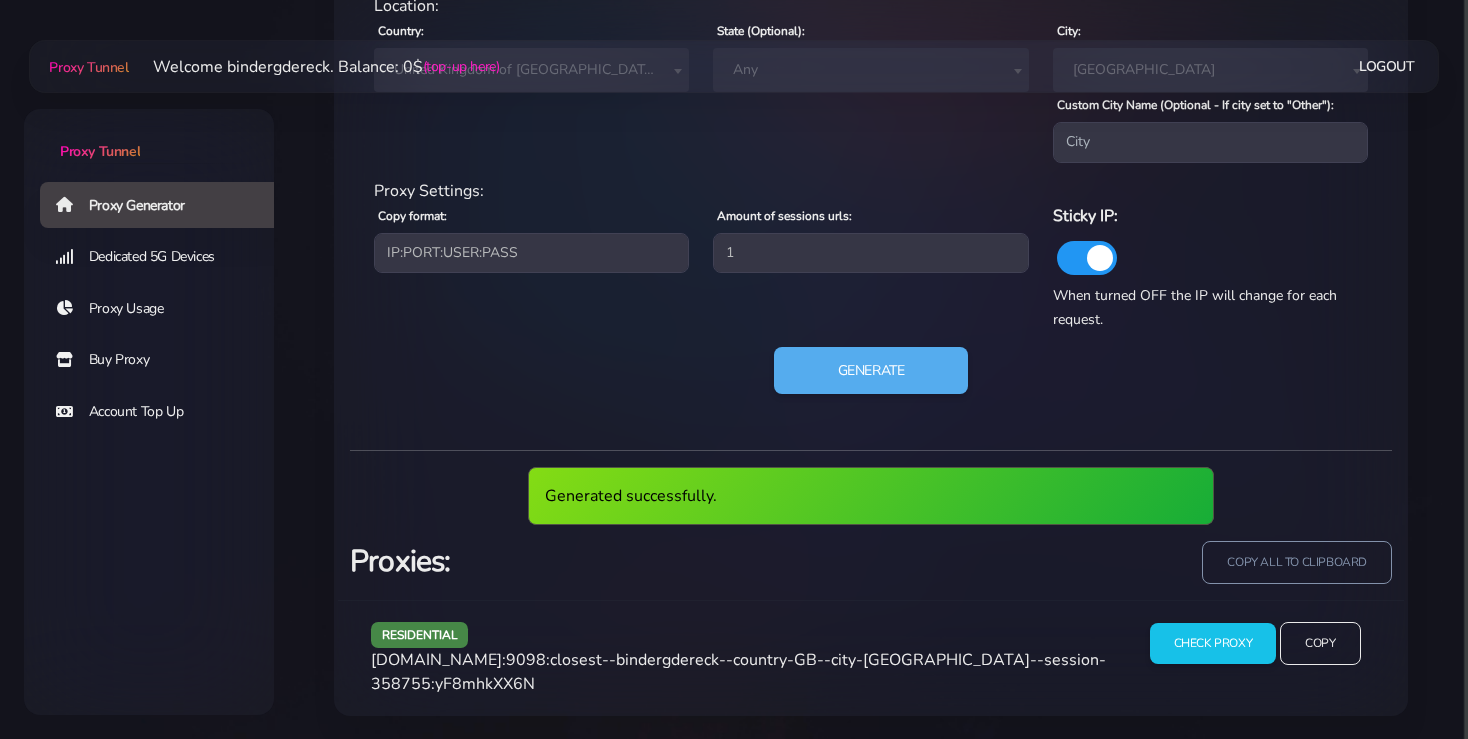click on "residential
agg.proxytunnel.io:9098:closest--bindergdereck--country-GB--city-Manchester--session-358755:yF8mhkXX6N
Check Proxy
Copy" at bounding box center [871, 658] 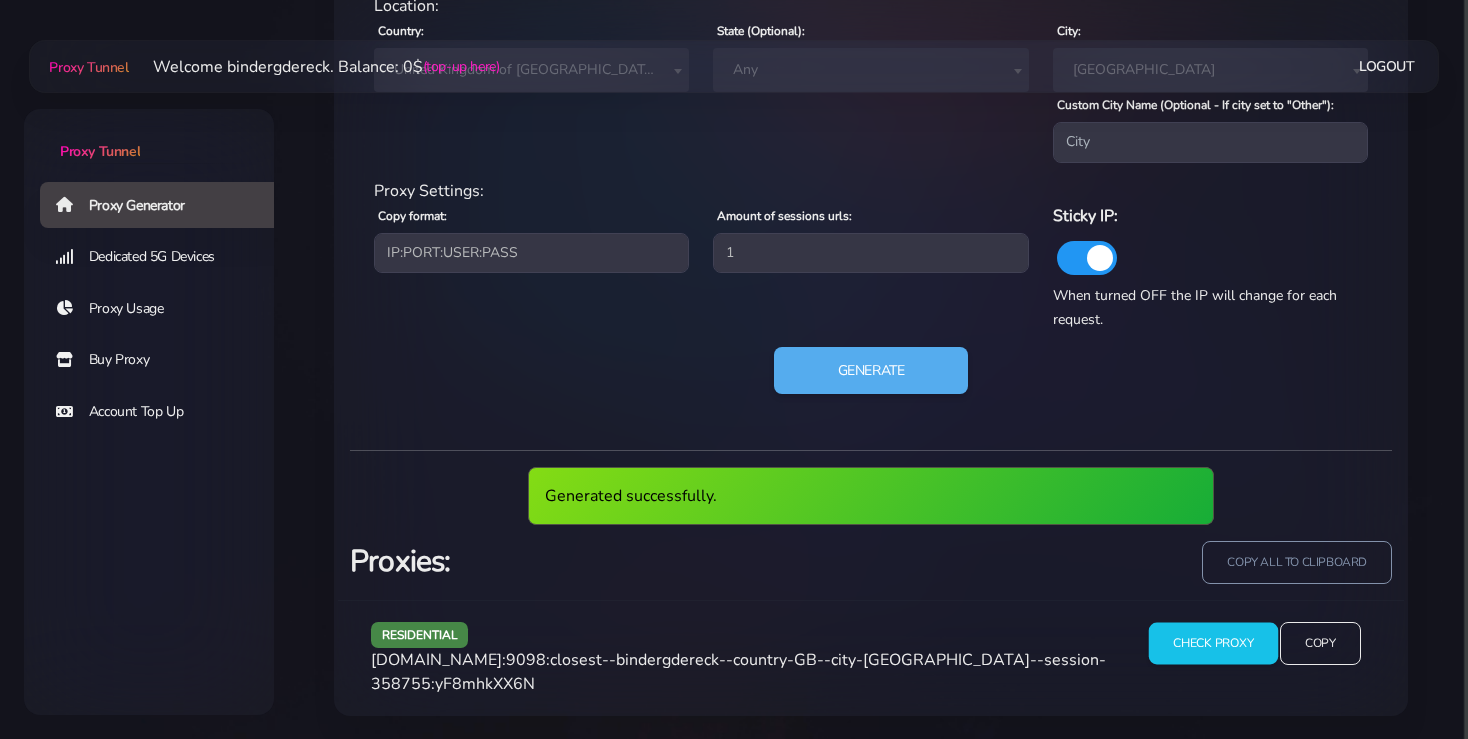 click on "Check Proxy" at bounding box center (1212, 644) 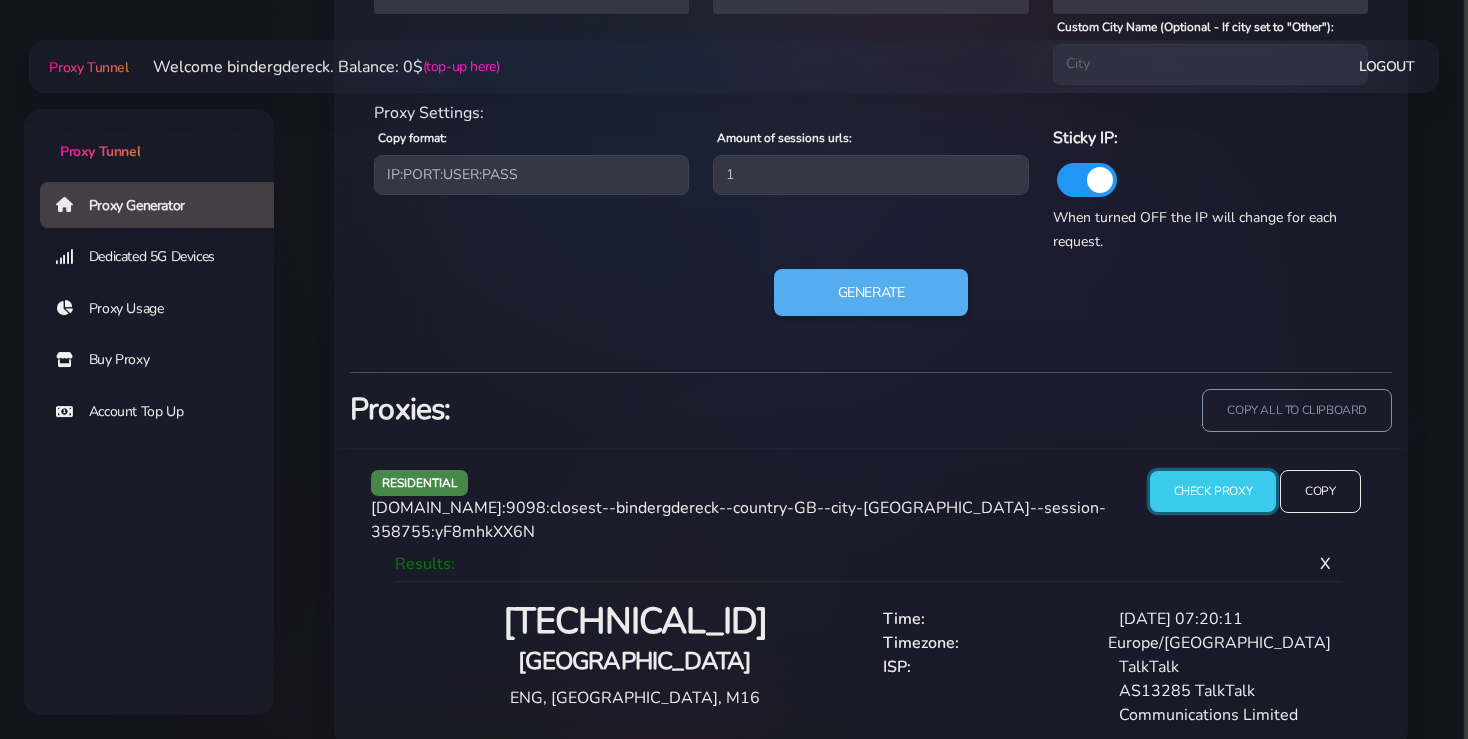 scroll, scrollTop: 1112, scrollLeft: 0, axis: vertical 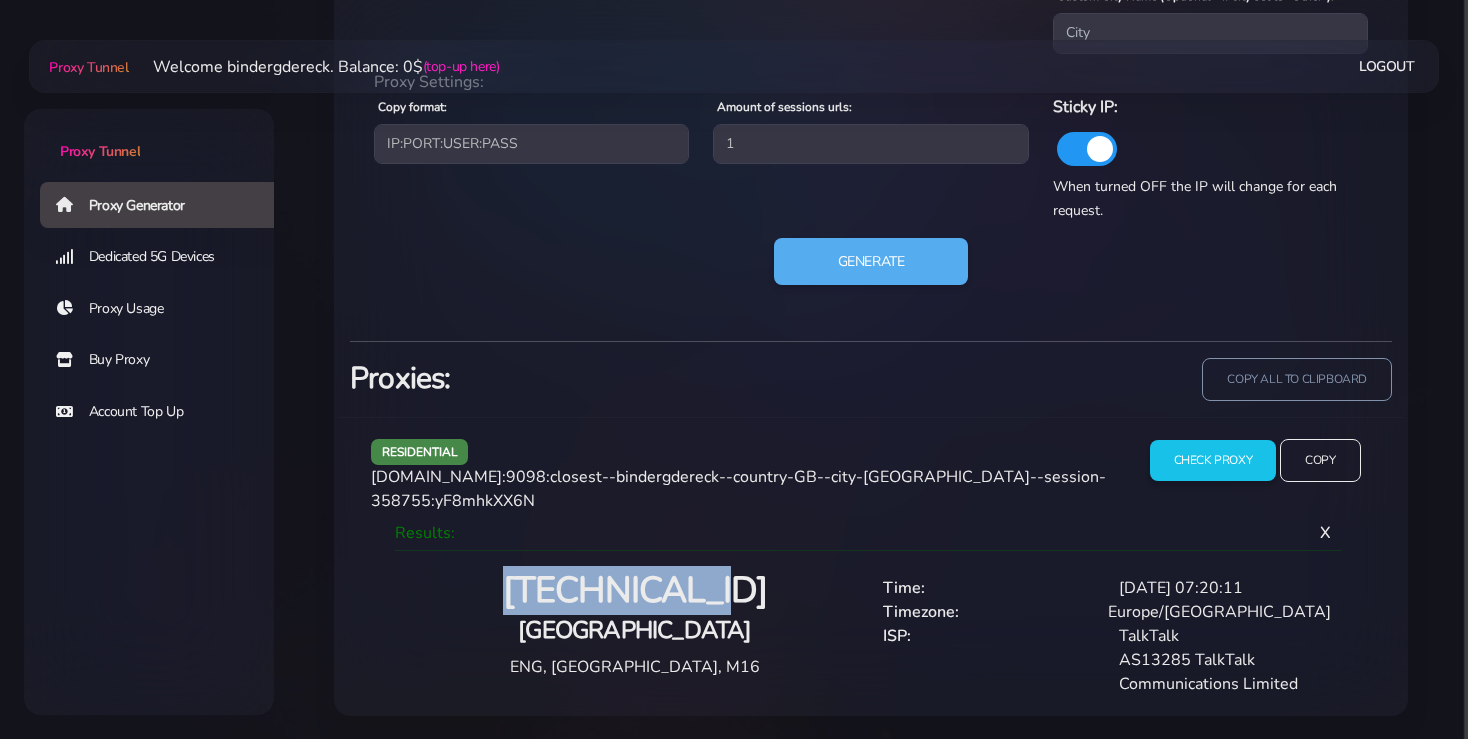 drag, startPoint x: 769, startPoint y: 578, endPoint x: 493, endPoint y: 592, distance: 276.35486 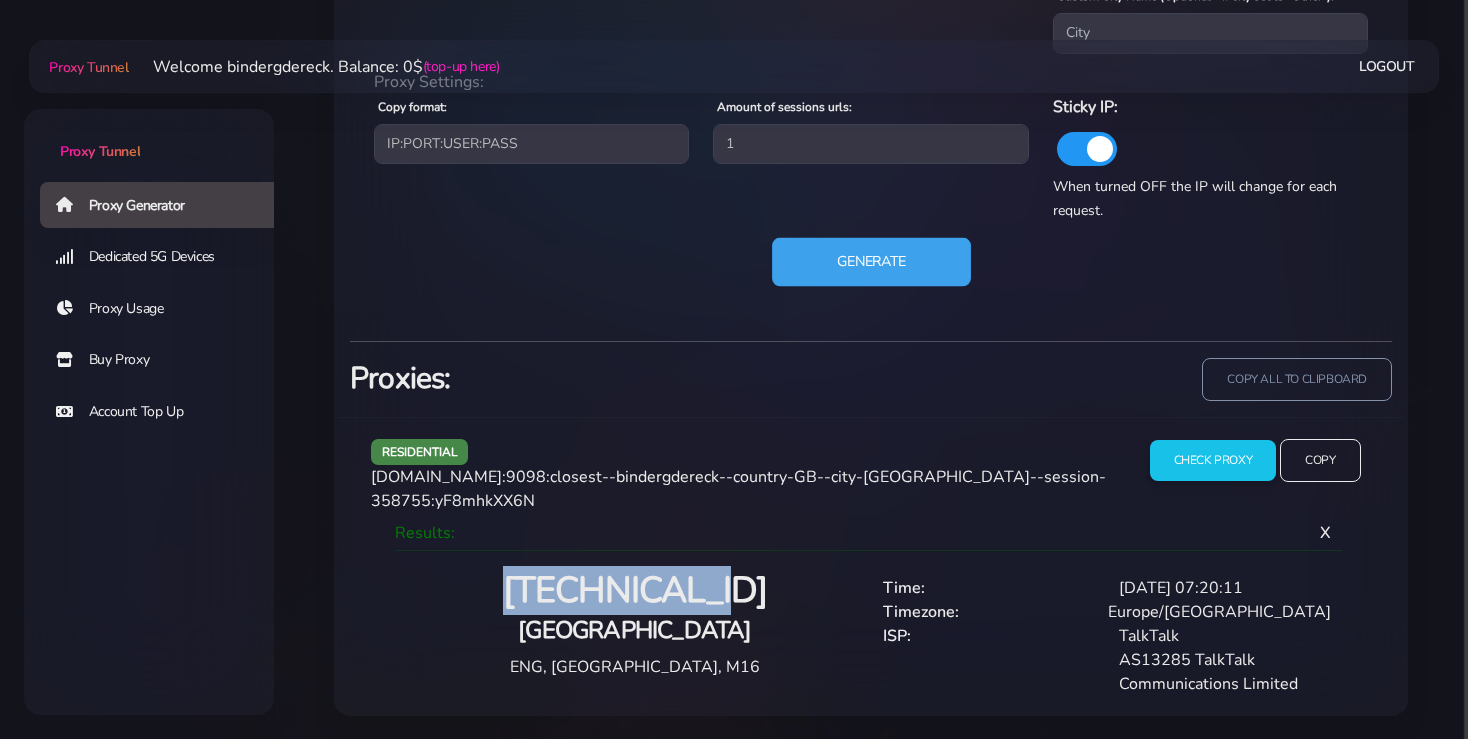 click on "Generate" at bounding box center (871, 261) 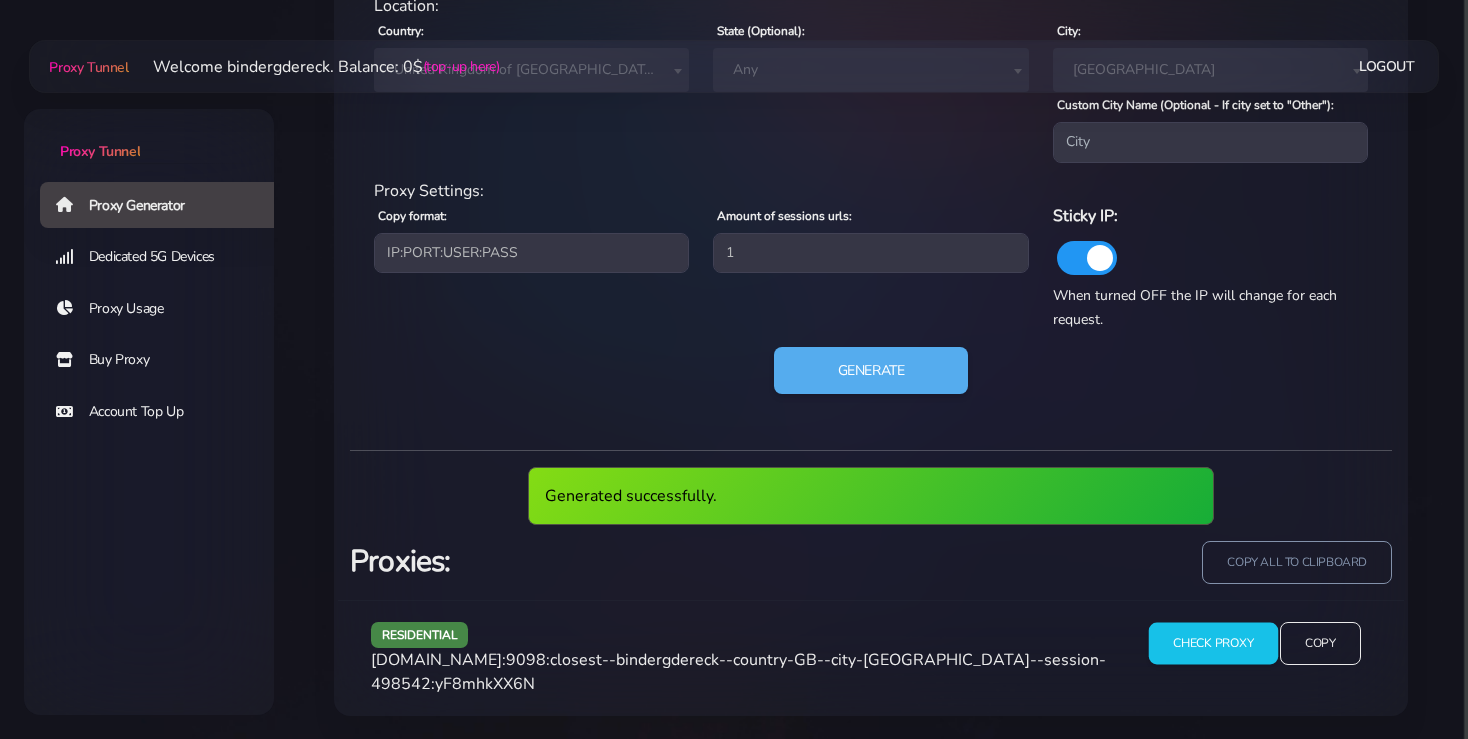 click on "Check Proxy" at bounding box center [1212, 644] 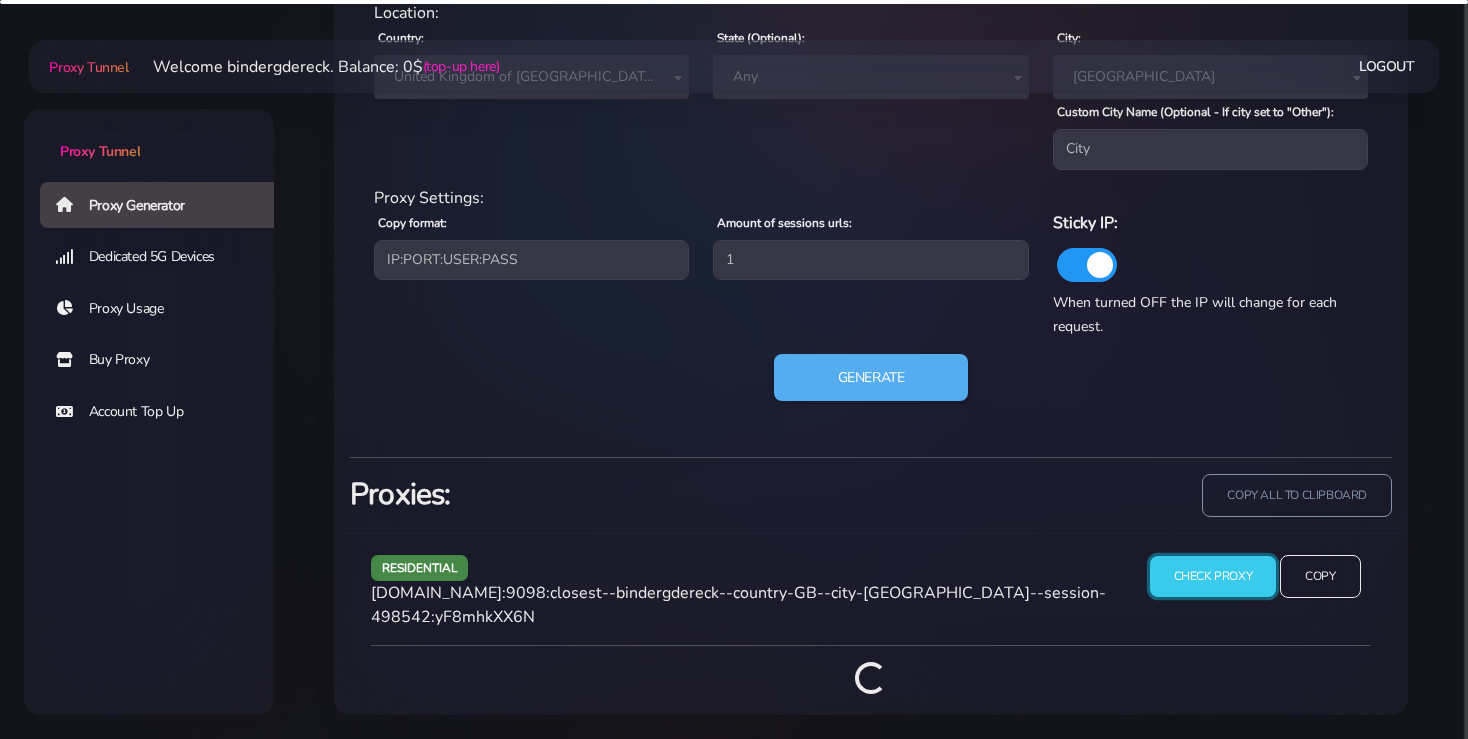 scroll, scrollTop: 996, scrollLeft: 0, axis: vertical 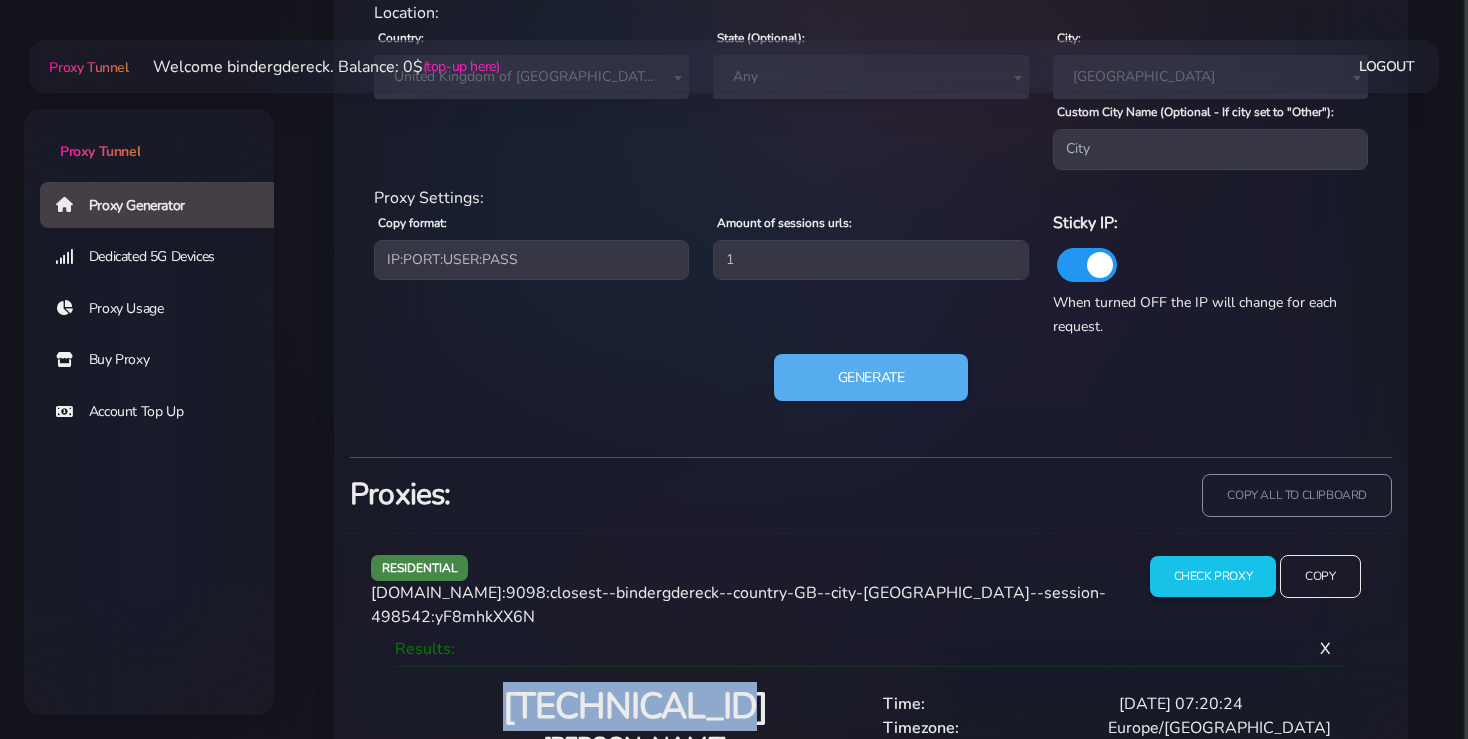 drag, startPoint x: 759, startPoint y: 707, endPoint x: 510, endPoint y: 698, distance: 249.1626 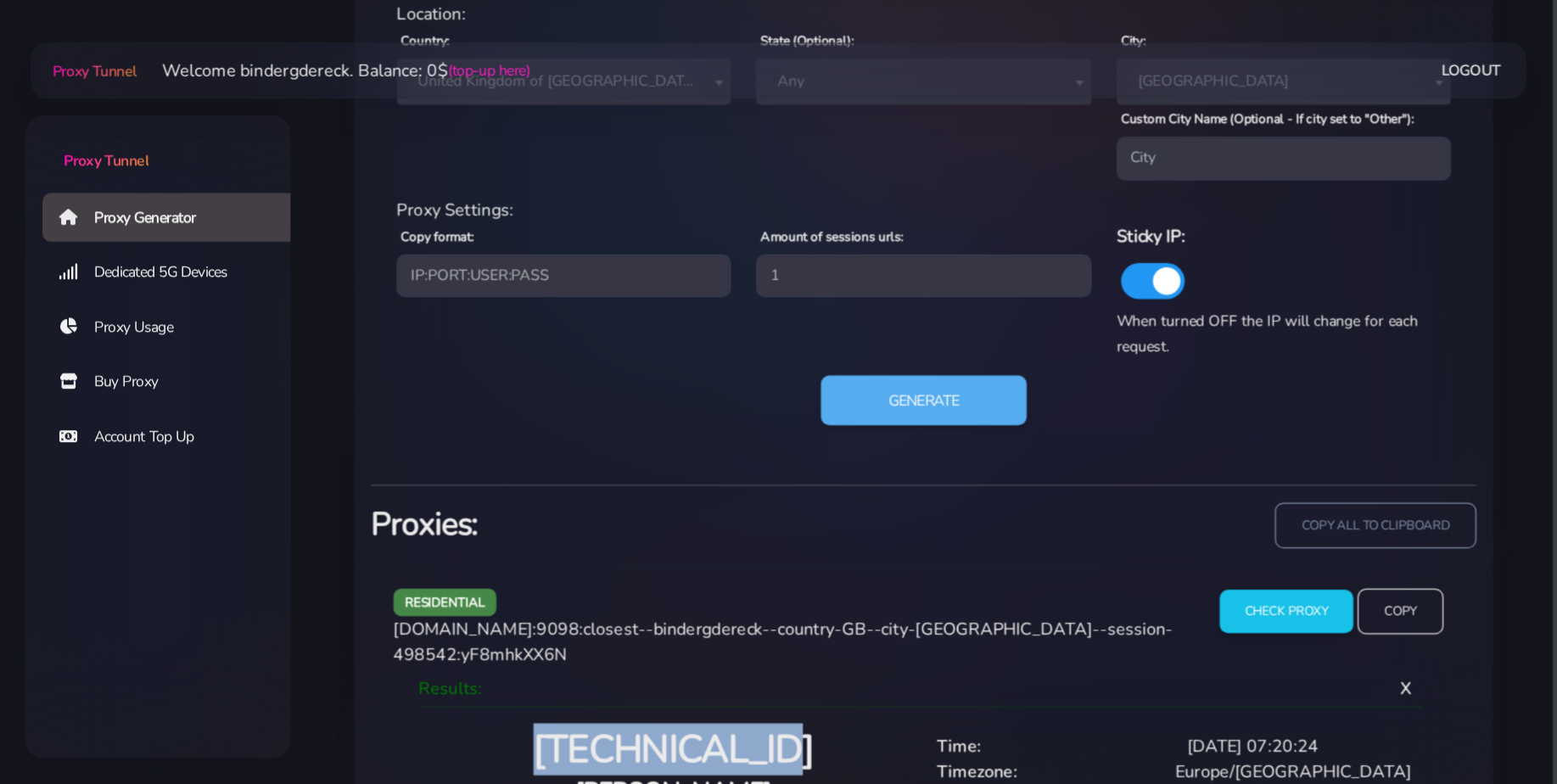 scroll, scrollTop: 759, scrollLeft: 0, axis: vertical 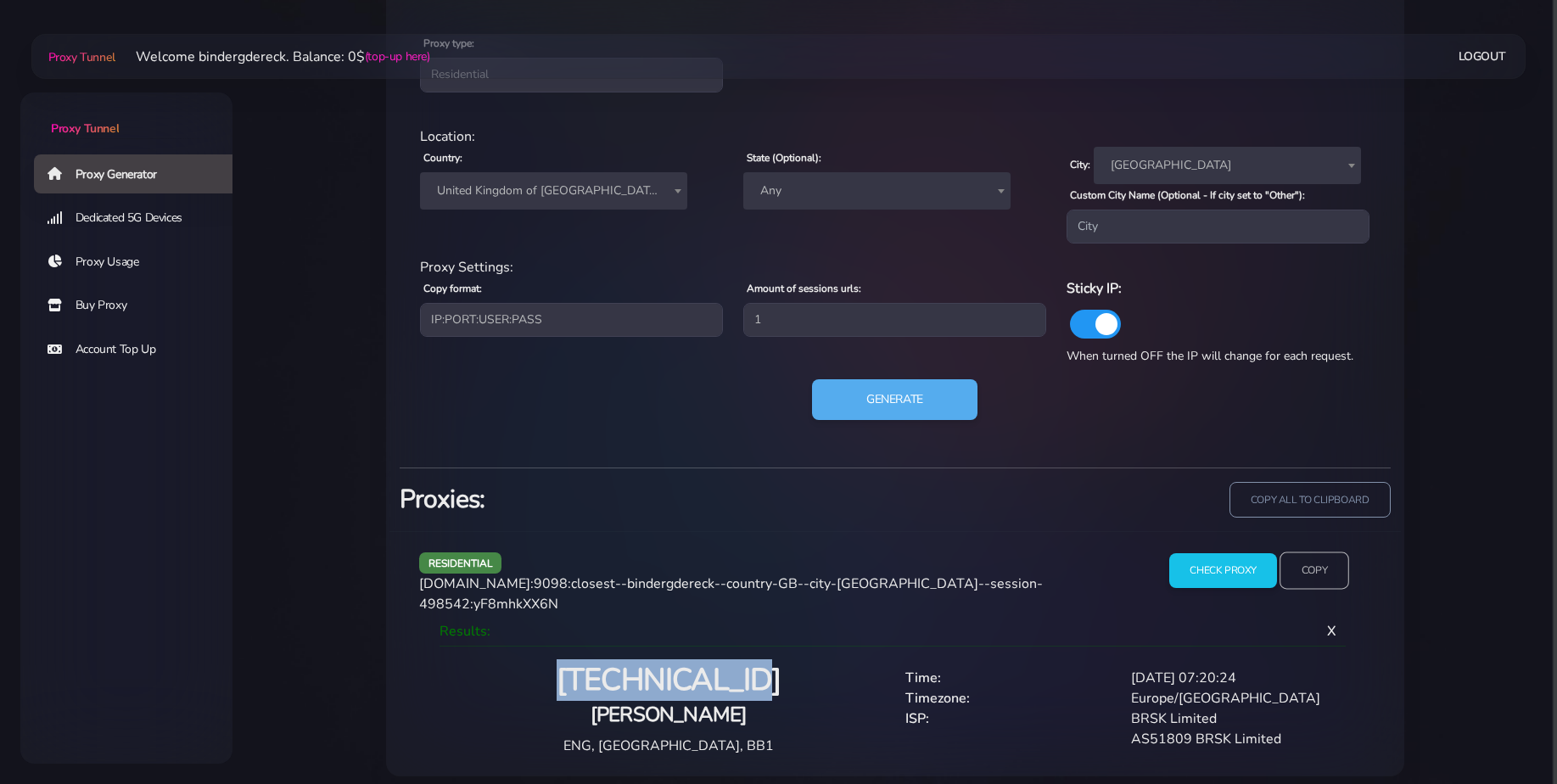click on "Copy" at bounding box center (1314, 570) 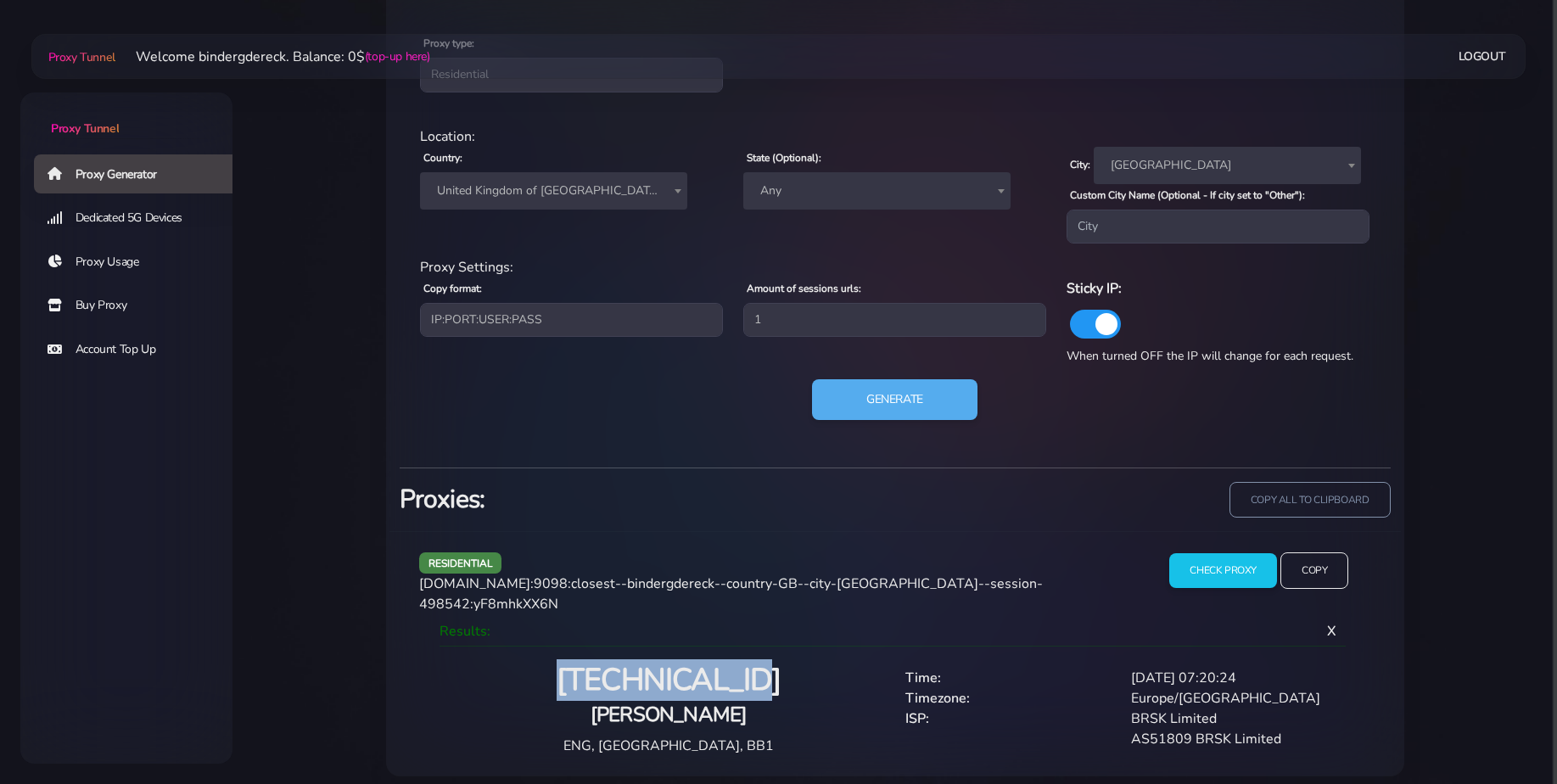 click on "Proxy Generator
Dedicated 5G Devices
Proxy Usage
Buy Proxy
Account Top Up" at bounding box center [126, 392] 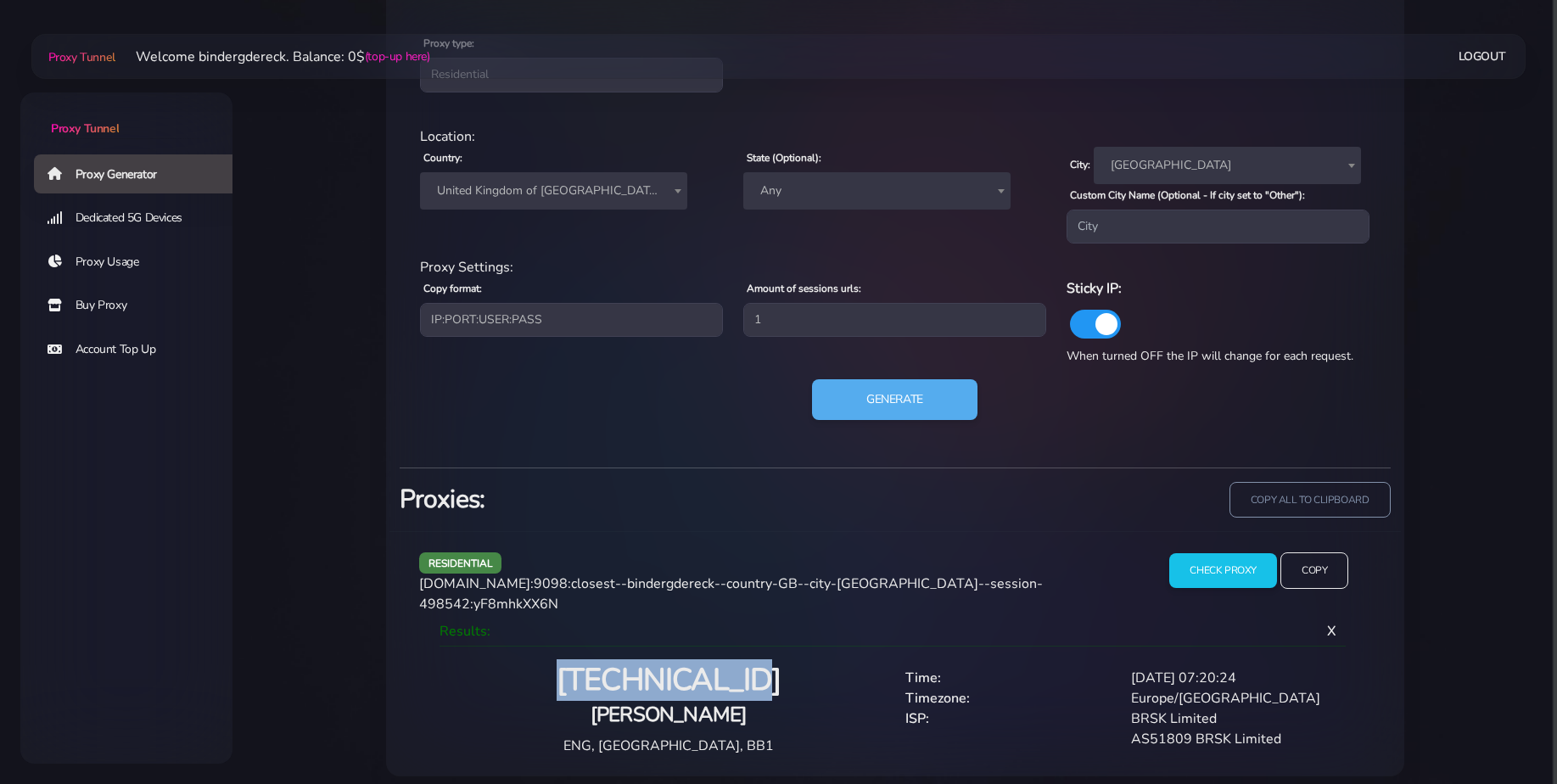 drag, startPoint x: 796, startPoint y: 667, endPoint x: 563, endPoint y: 658, distance: 233.17375 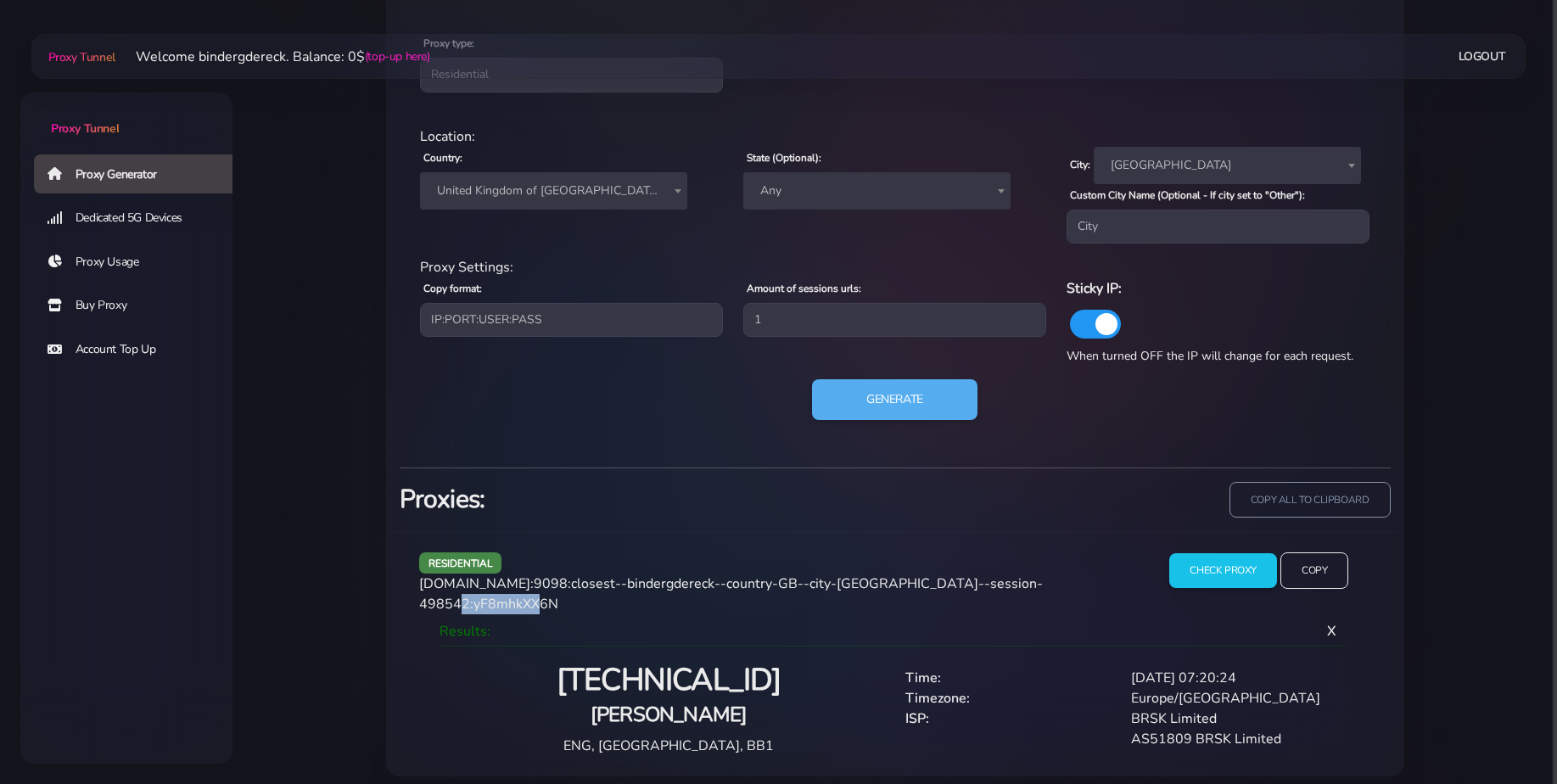 drag, startPoint x: 1116, startPoint y: 585, endPoint x: 1019, endPoint y: 596, distance: 97.62172 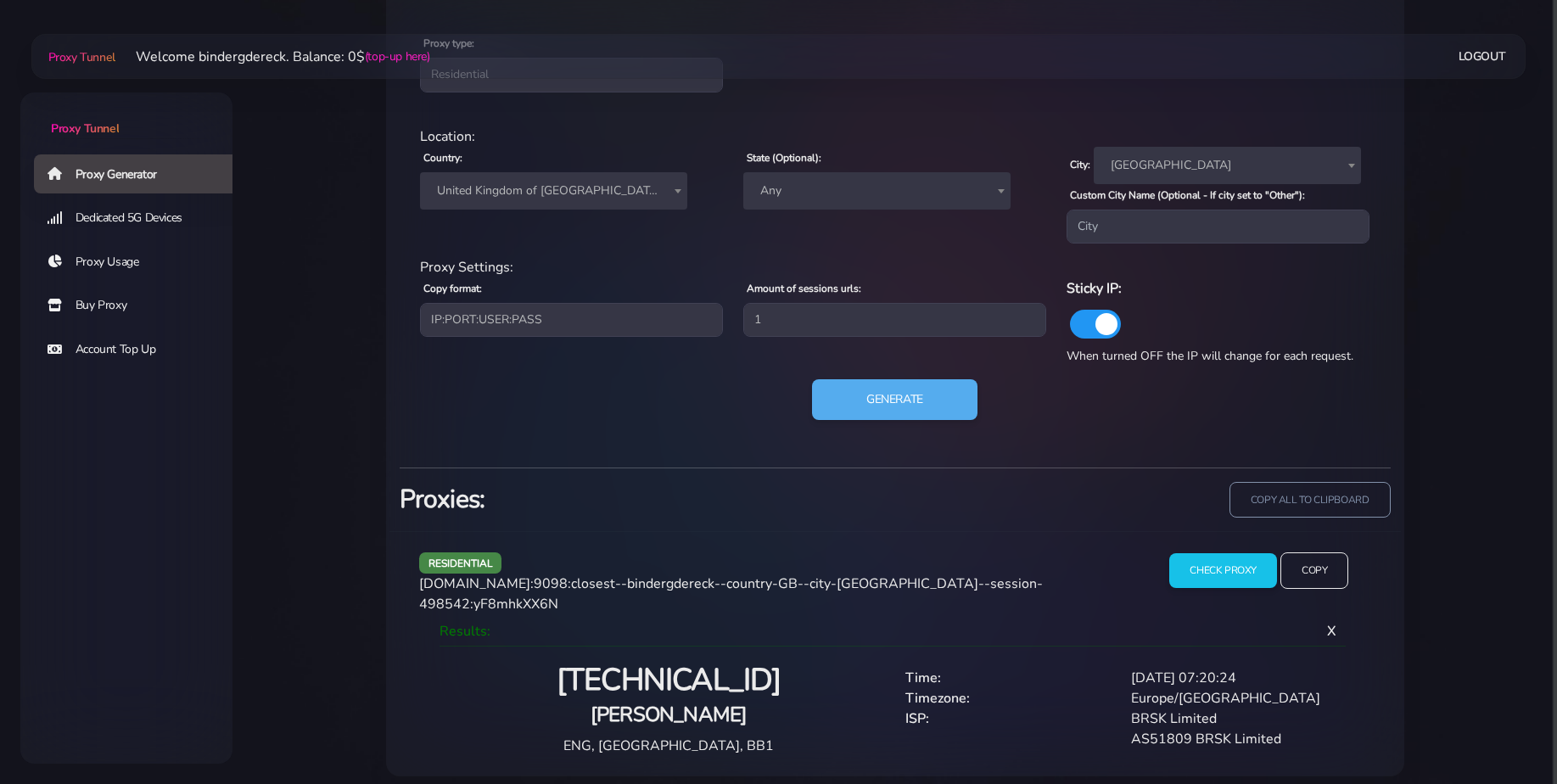 click on "residential" at bounding box center (461, 563) 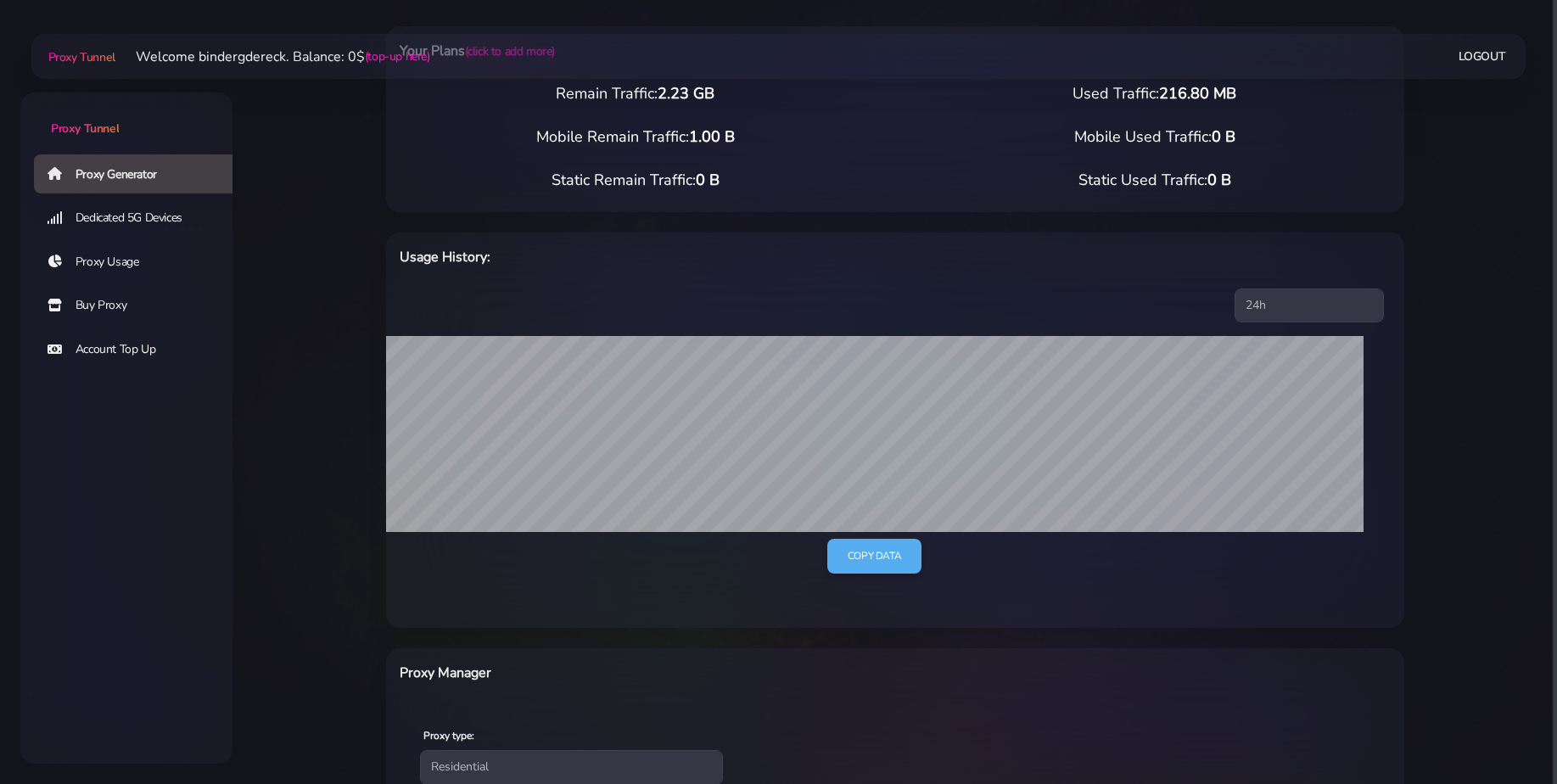 scroll, scrollTop: 0, scrollLeft: 0, axis: both 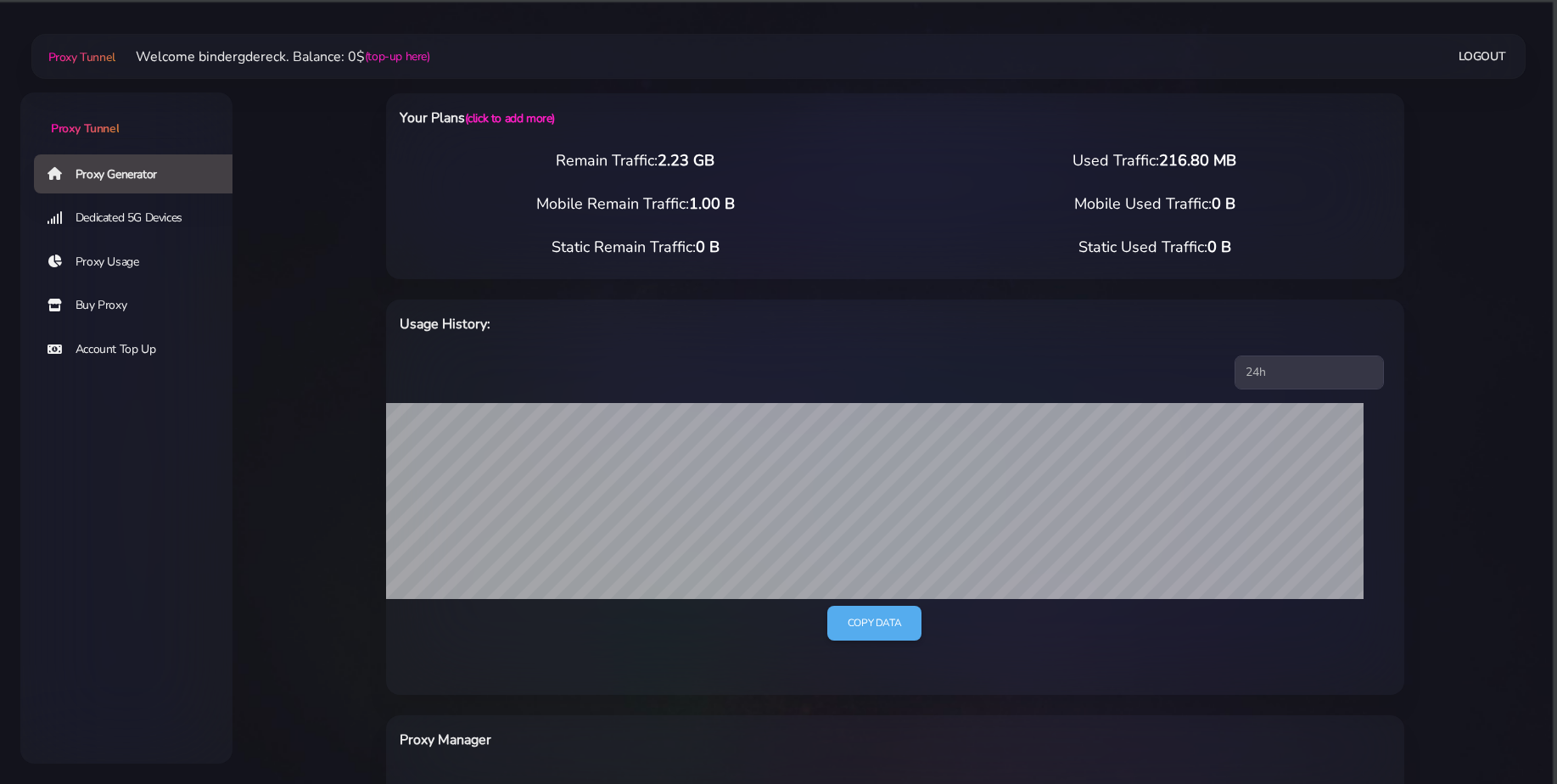 click on "Your Plans  (click to add more)
Remain Traffic:  2.23 GB
Used Traffic:  216.80 MB
Mobile Remain Traffic:  1.00 B
Mobile Used Traffic:  0 B
Static Remain Traffic:  0 B
Static Used Traffic:  0 B
Usage History:
24h
7d
15d 30d all" at bounding box center [895, 798] 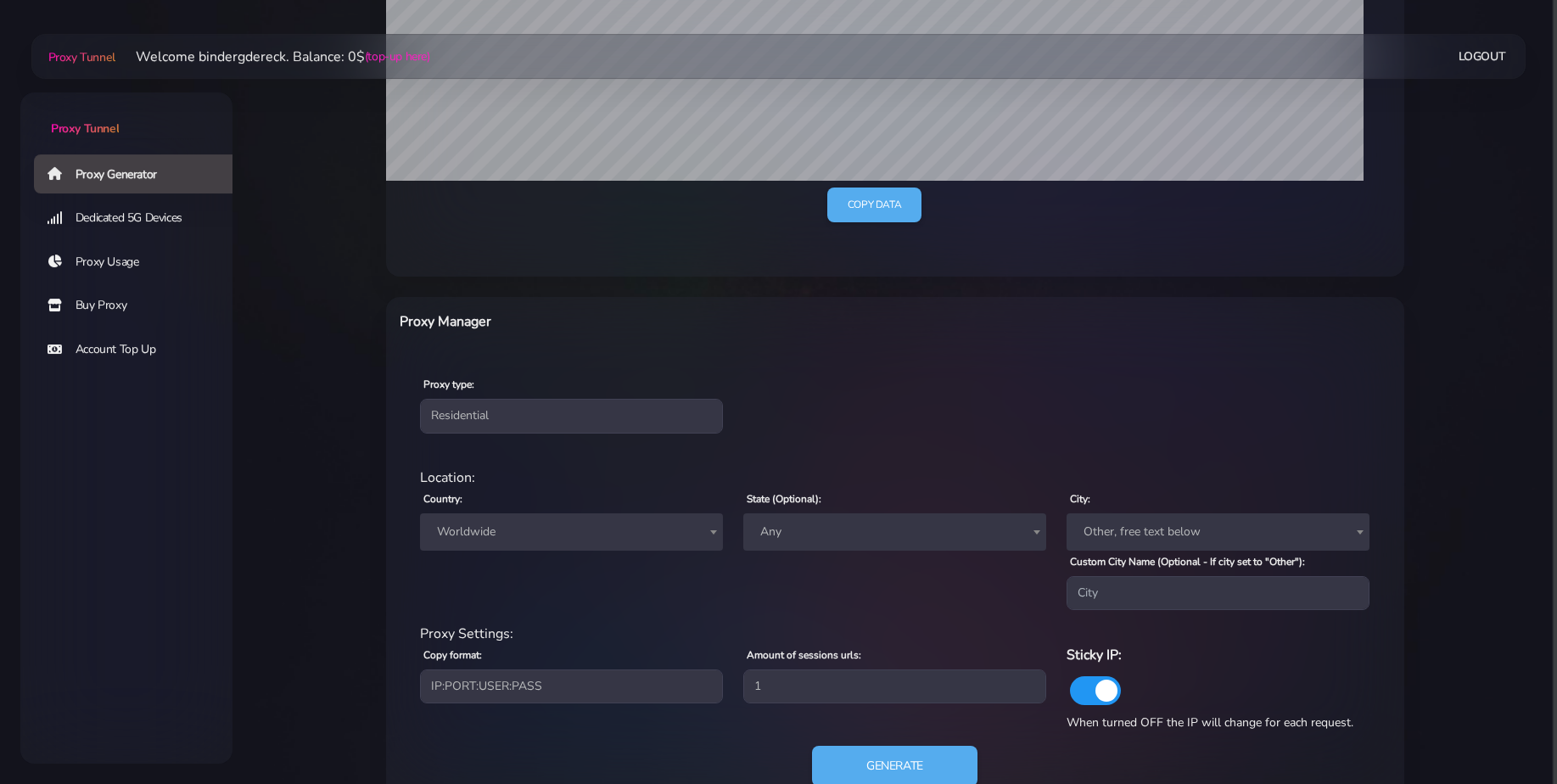 scroll, scrollTop: 433, scrollLeft: 0, axis: vertical 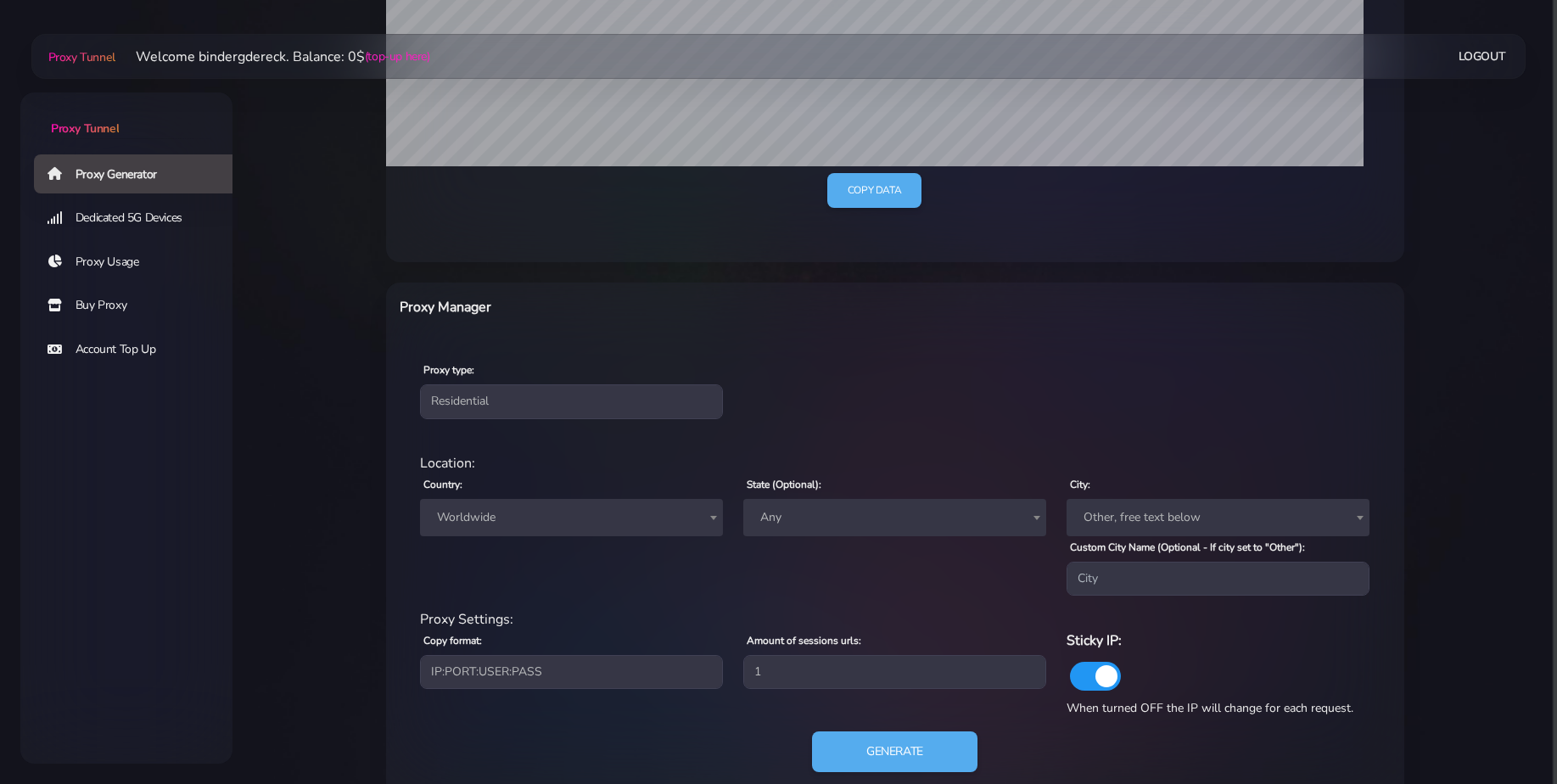 click on "Worldwide" at bounding box center (571, 518) 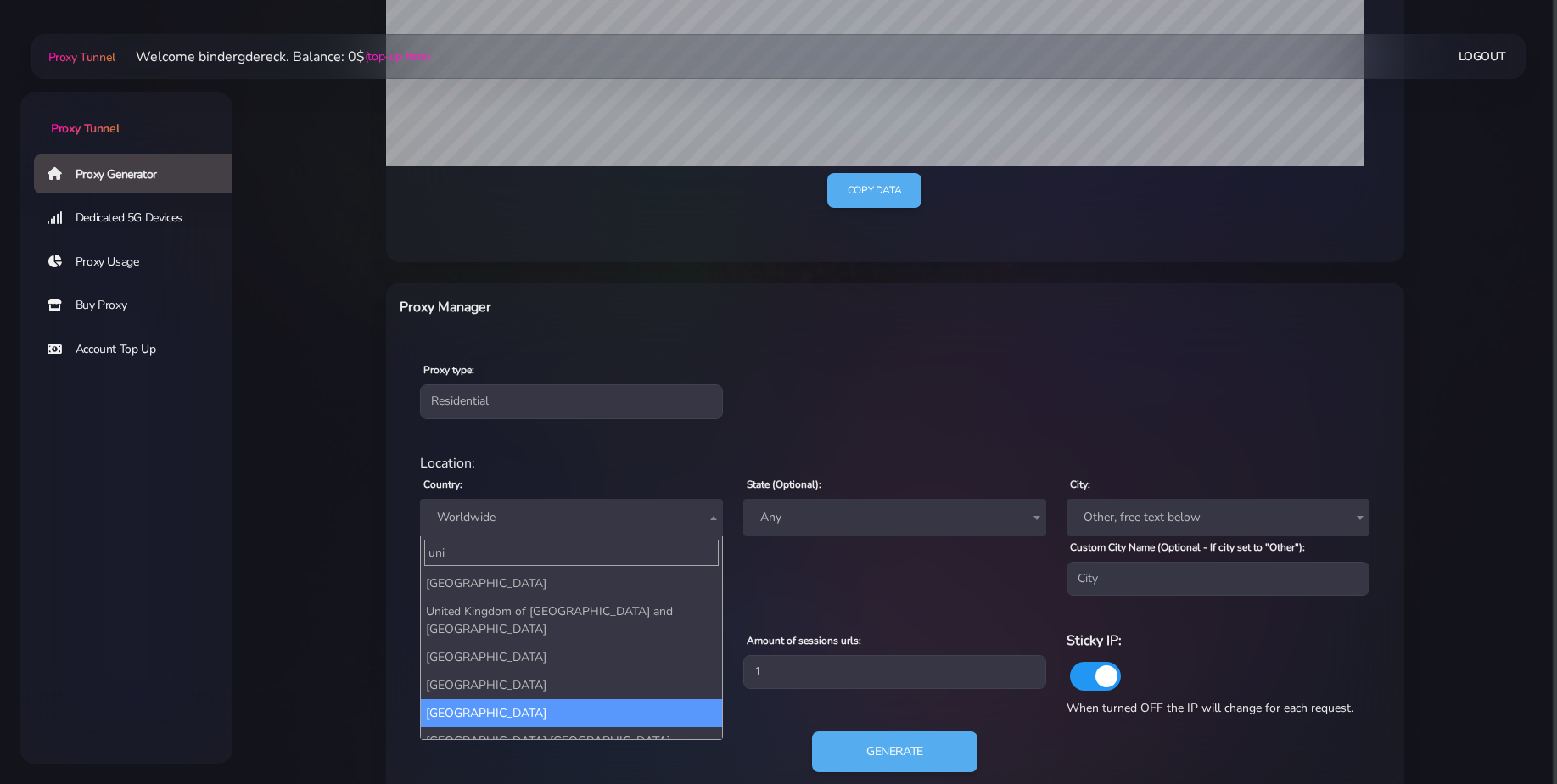 type on "uni" 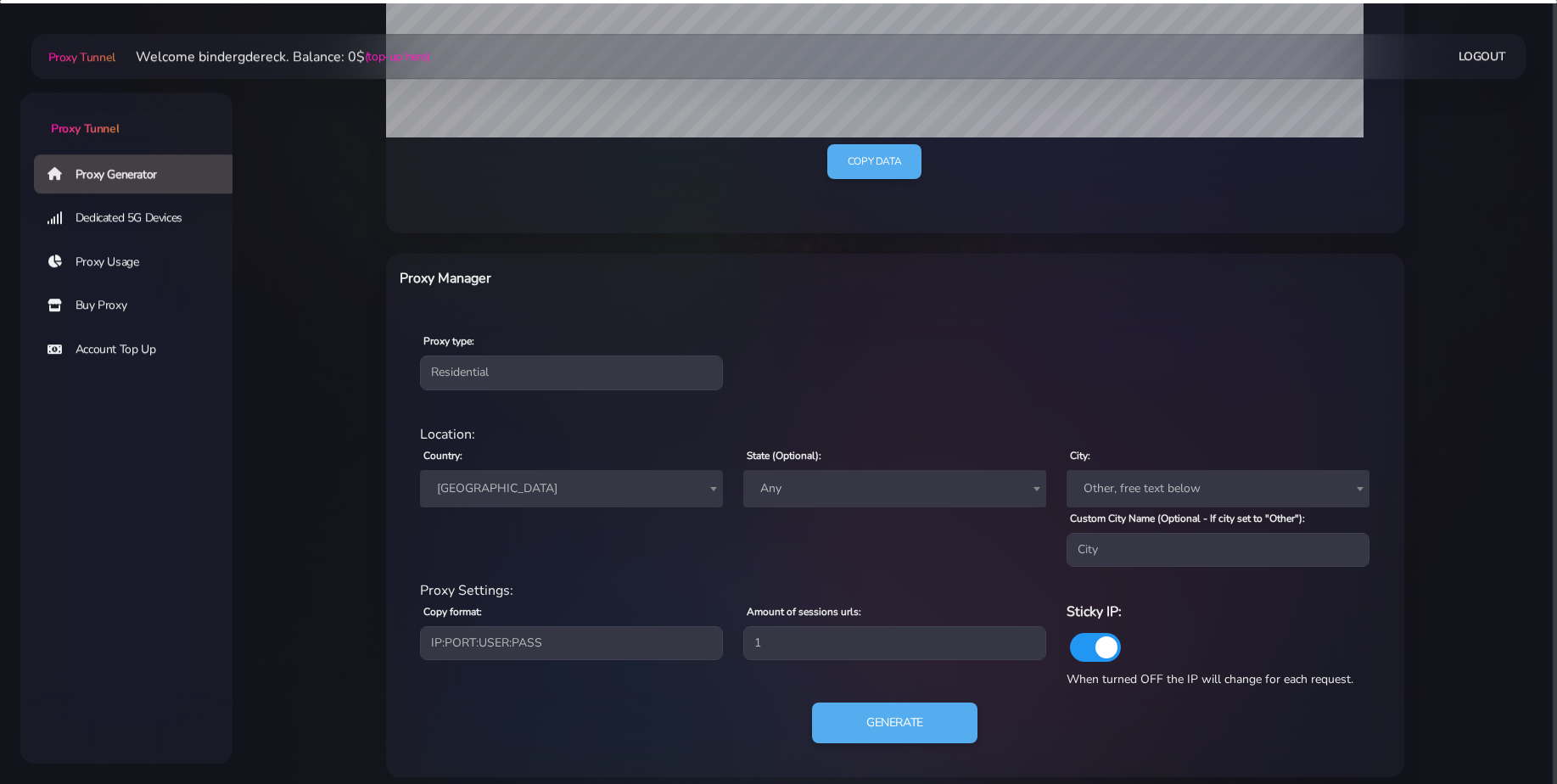 scroll, scrollTop: 475, scrollLeft: 0, axis: vertical 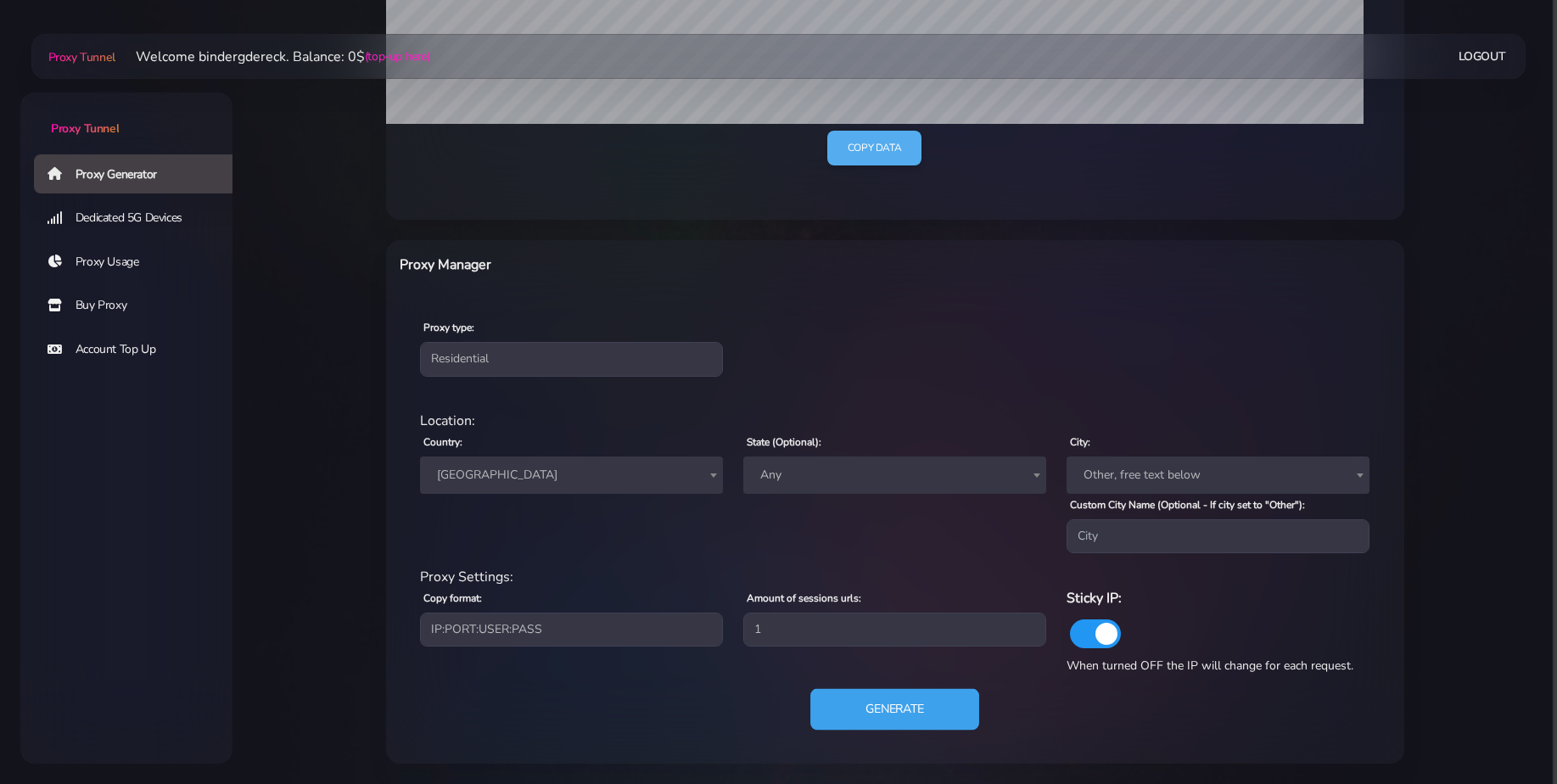 click on "Generate" at bounding box center (894, 709) 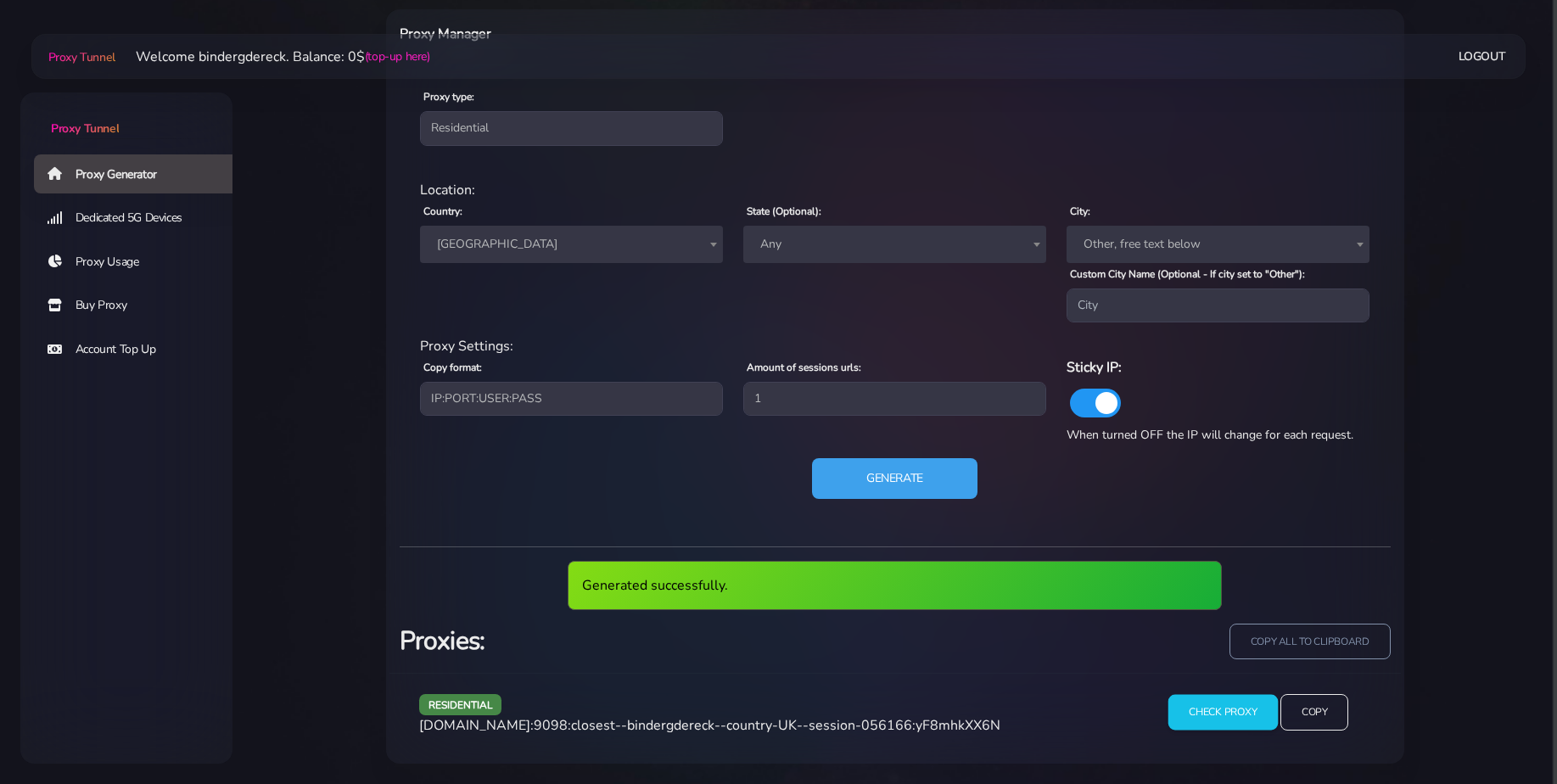 scroll, scrollTop: 643, scrollLeft: 0, axis: vertical 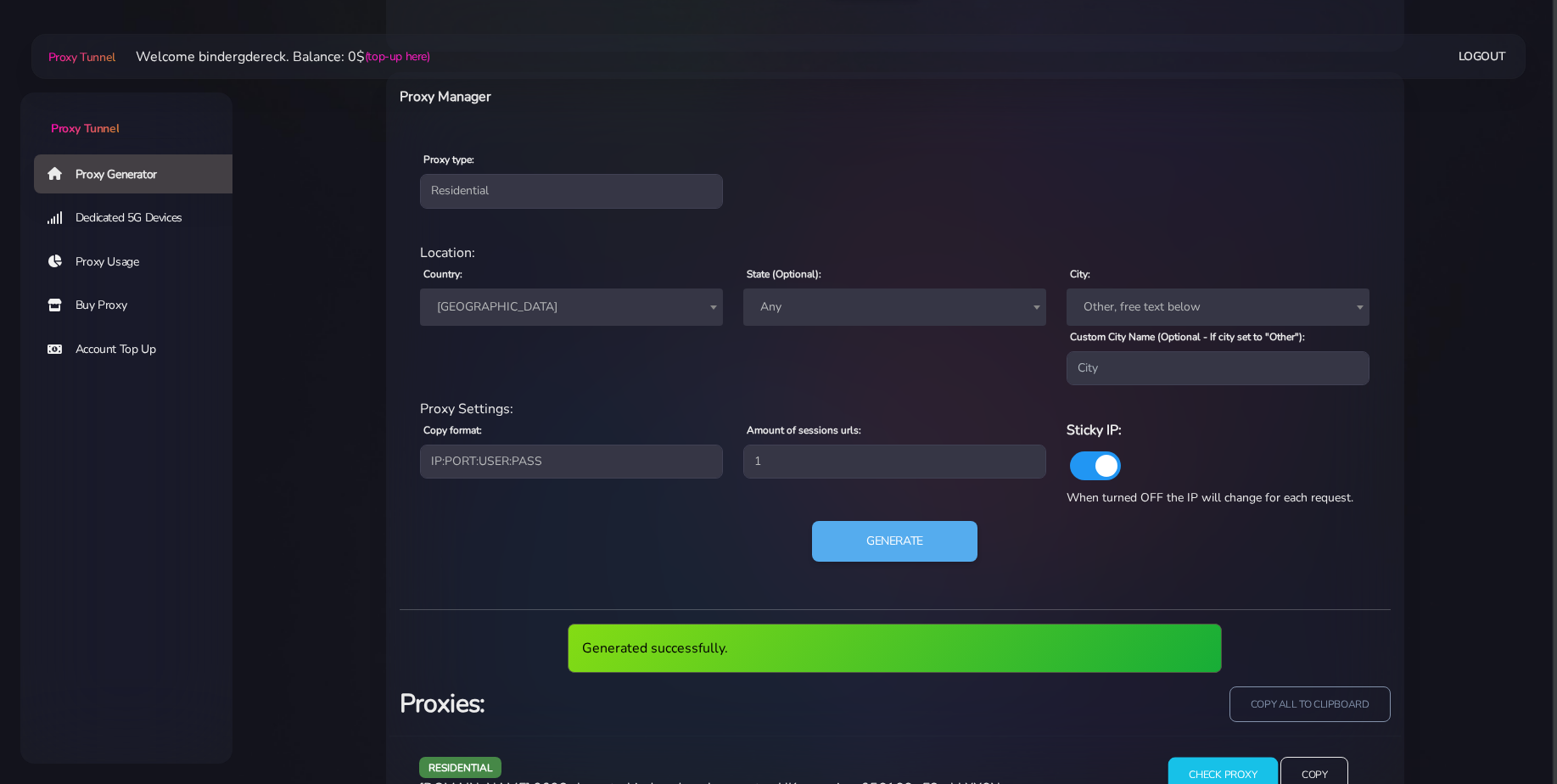 click on "Check Proxy" at bounding box center [1223, 775] 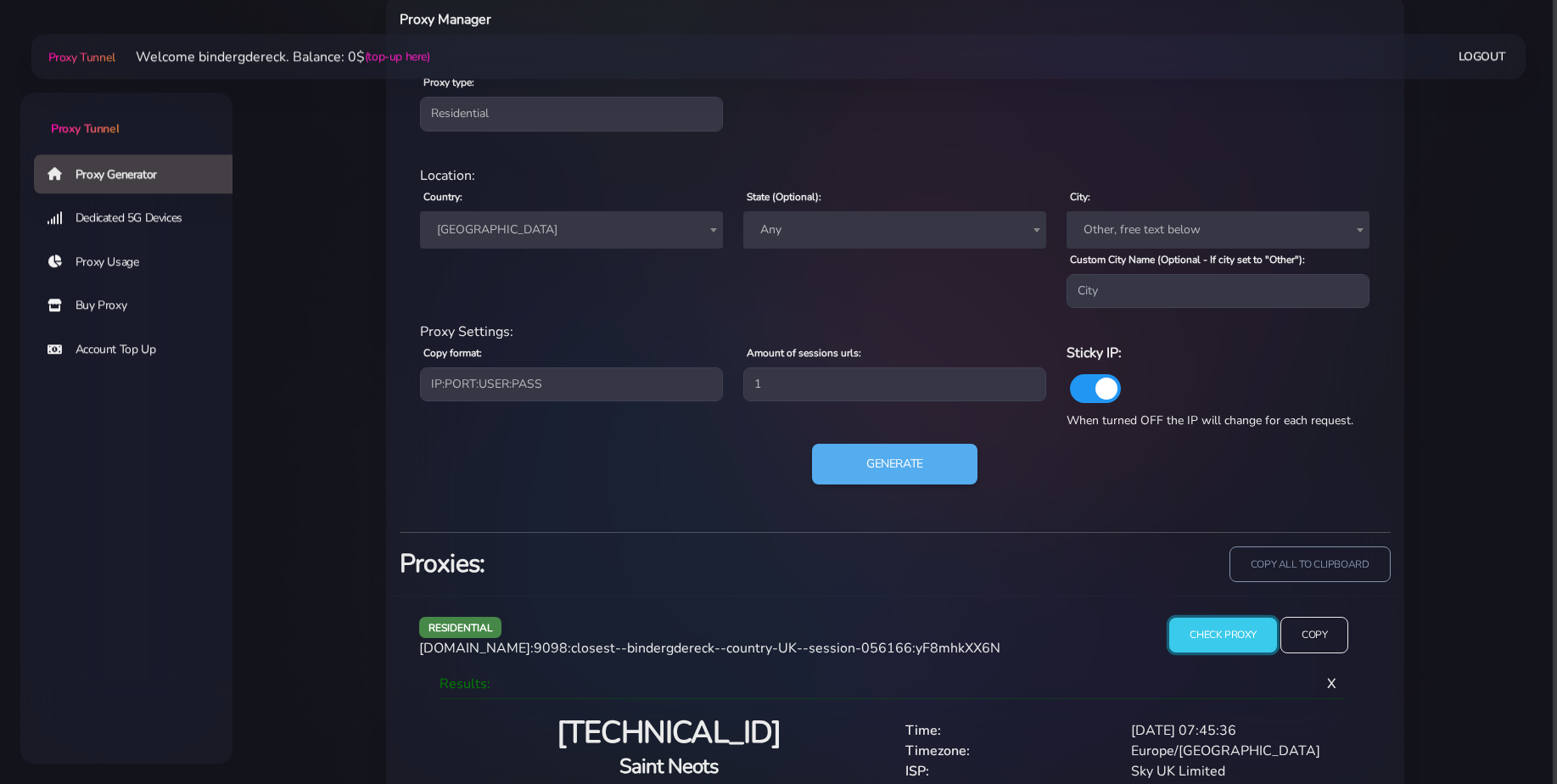 scroll, scrollTop: 785, scrollLeft: 0, axis: vertical 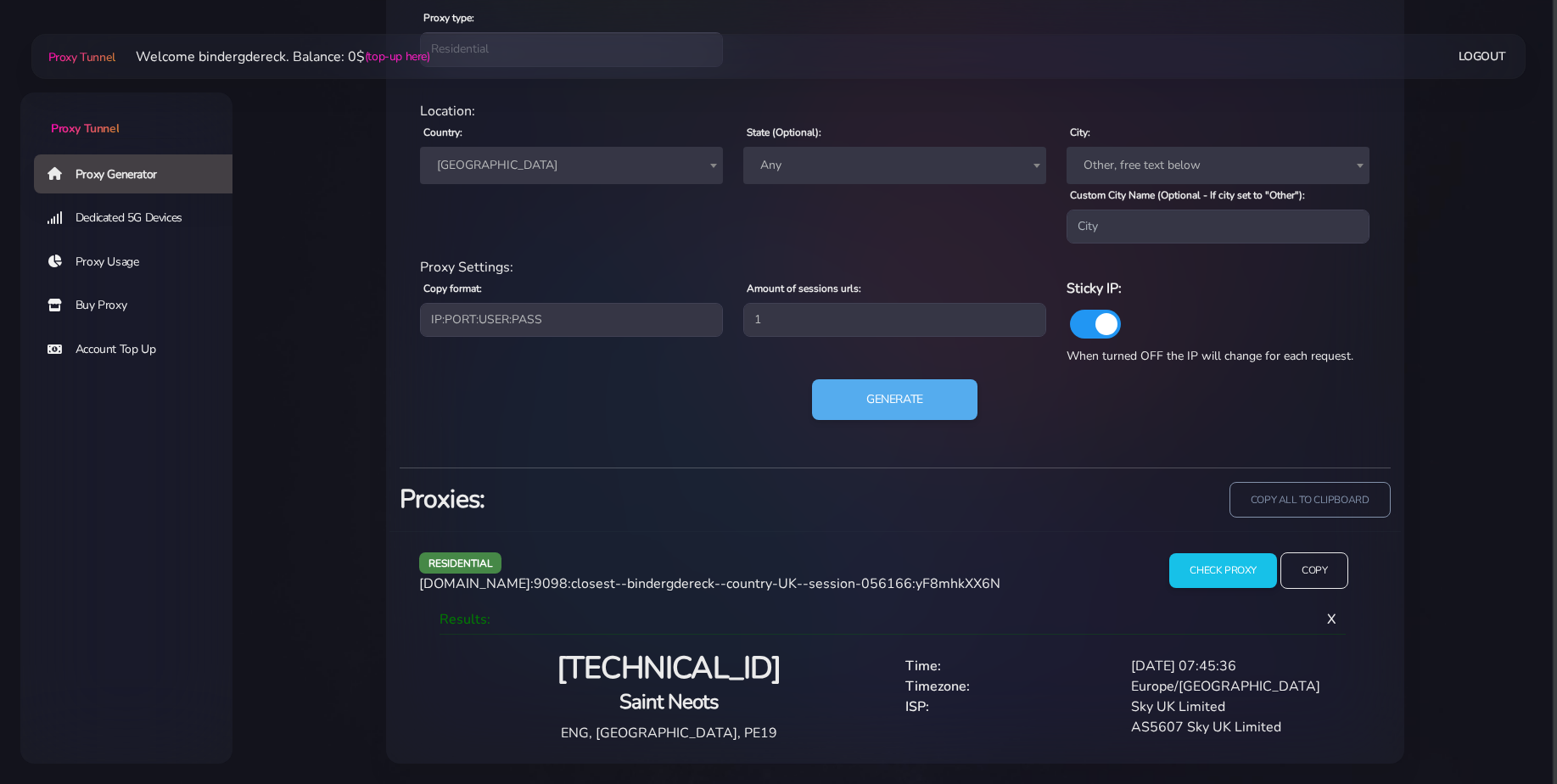 click on "[DOMAIN_NAME]:9098:closest--bindergdereck--country-UK--session-056166:yF8mhkXX6N" at bounding box center [709, 584] 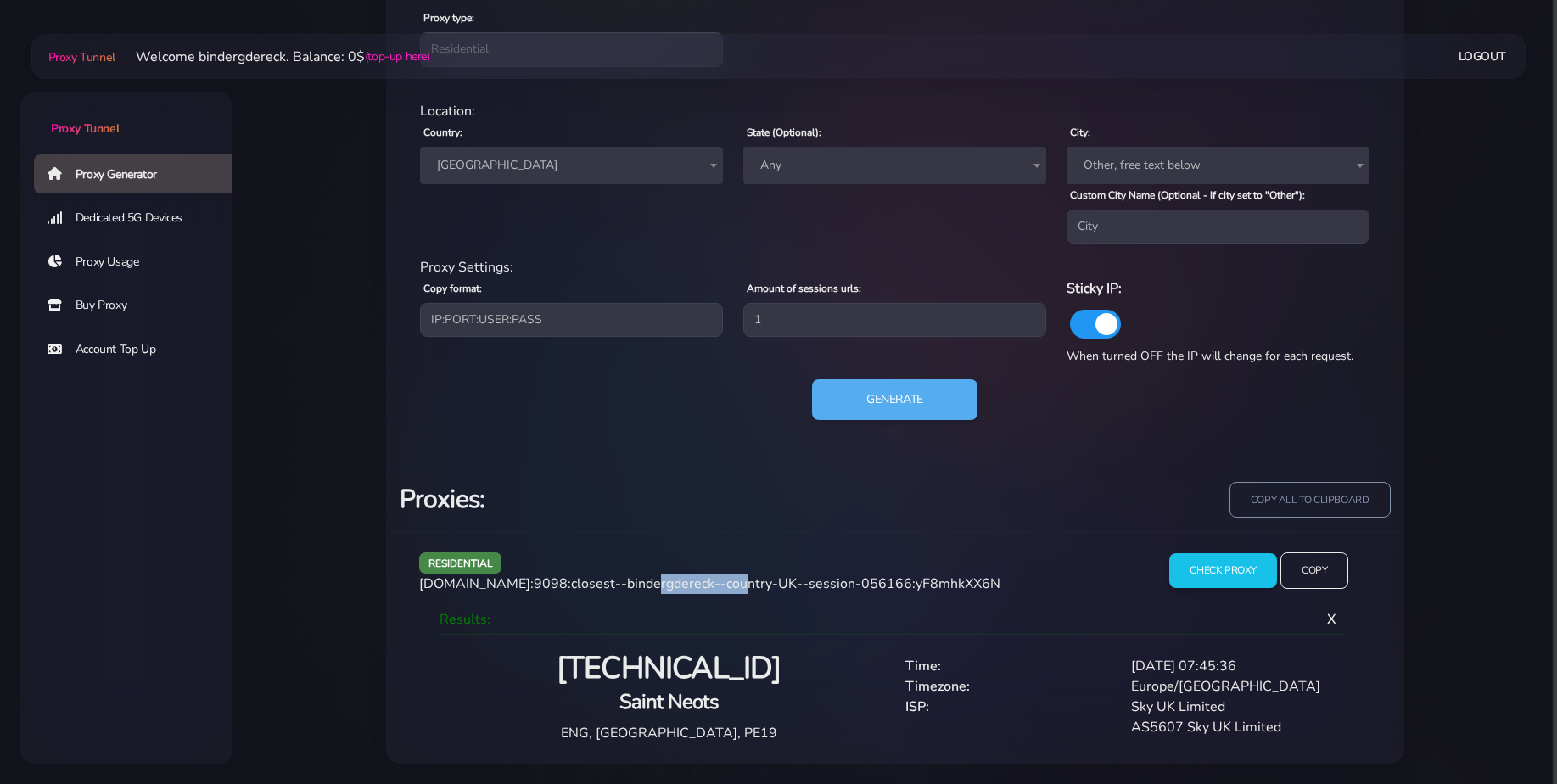 click on "[DOMAIN_NAME]:9098:closest--bindergdereck--country-UK--session-056166:yF8mhkXX6N" at bounding box center [709, 584] 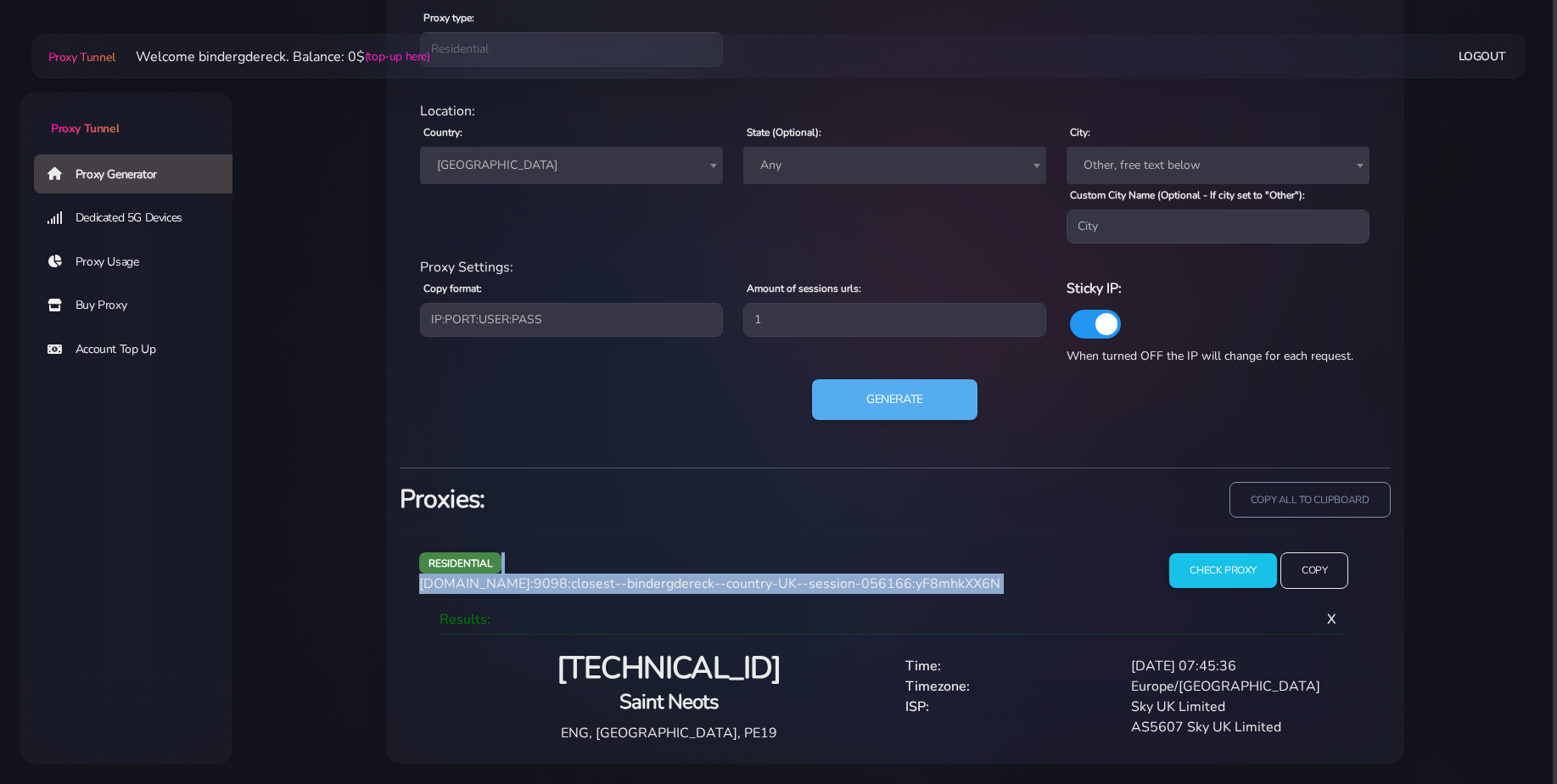 click on "[DOMAIN_NAME]:9098:closest--bindergdereck--country-UK--session-056166:yF8mhkXX6N" at bounding box center [709, 584] 